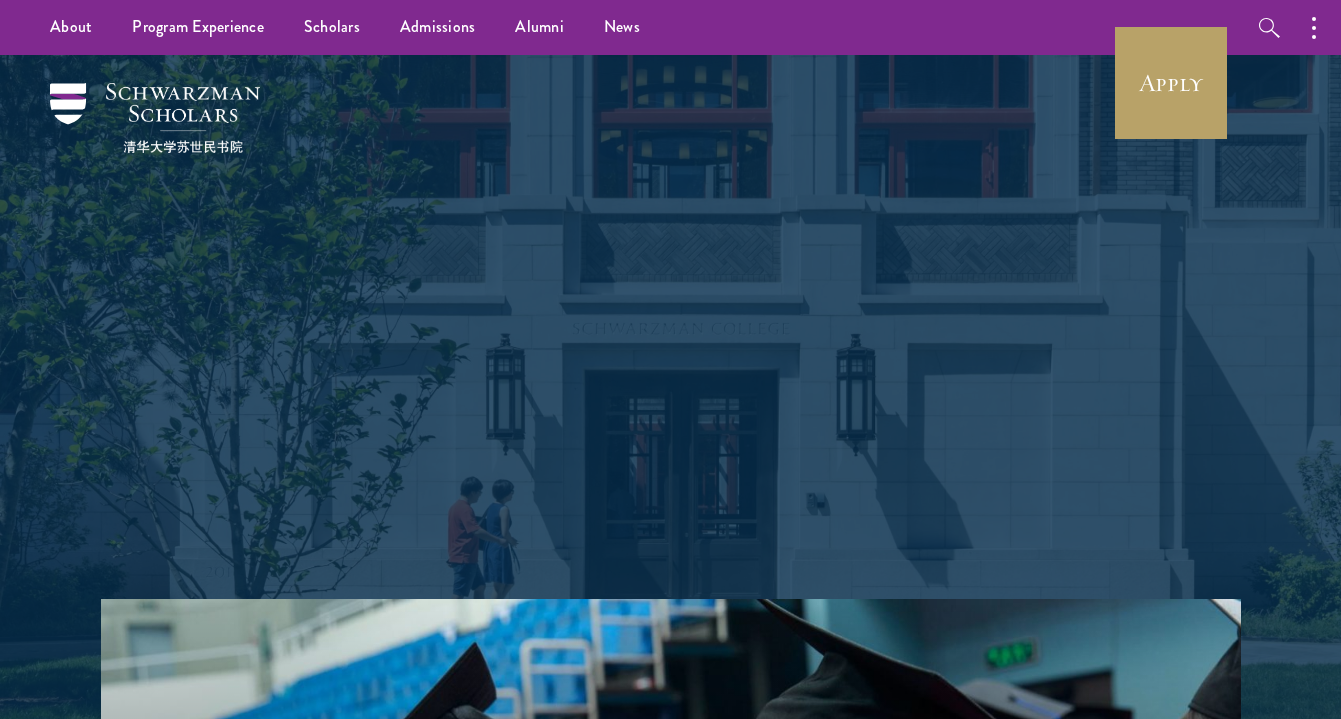 scroll, scrollTop: 0, scrollLeft: 0, axis: both 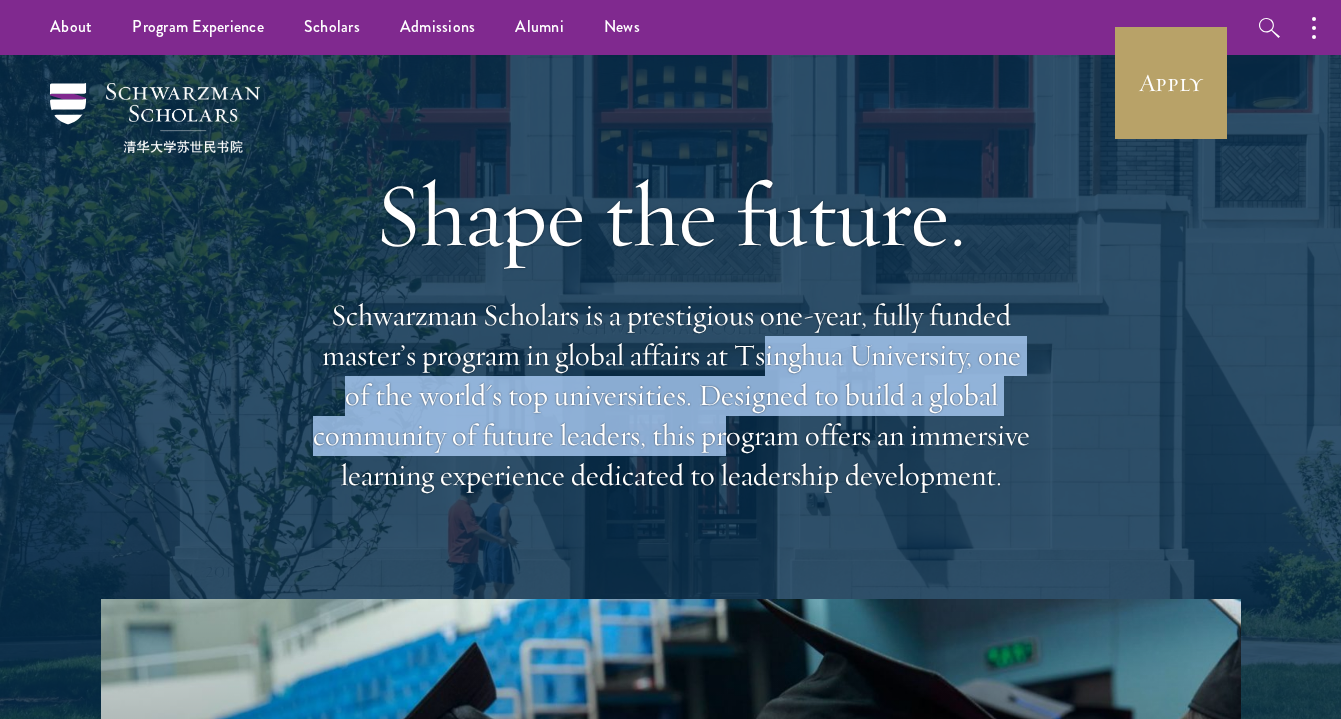 drag, startPoint x: 761, startPoint y: 353, endPoint x: 732, endPoint y: 435, distance: 86.977005 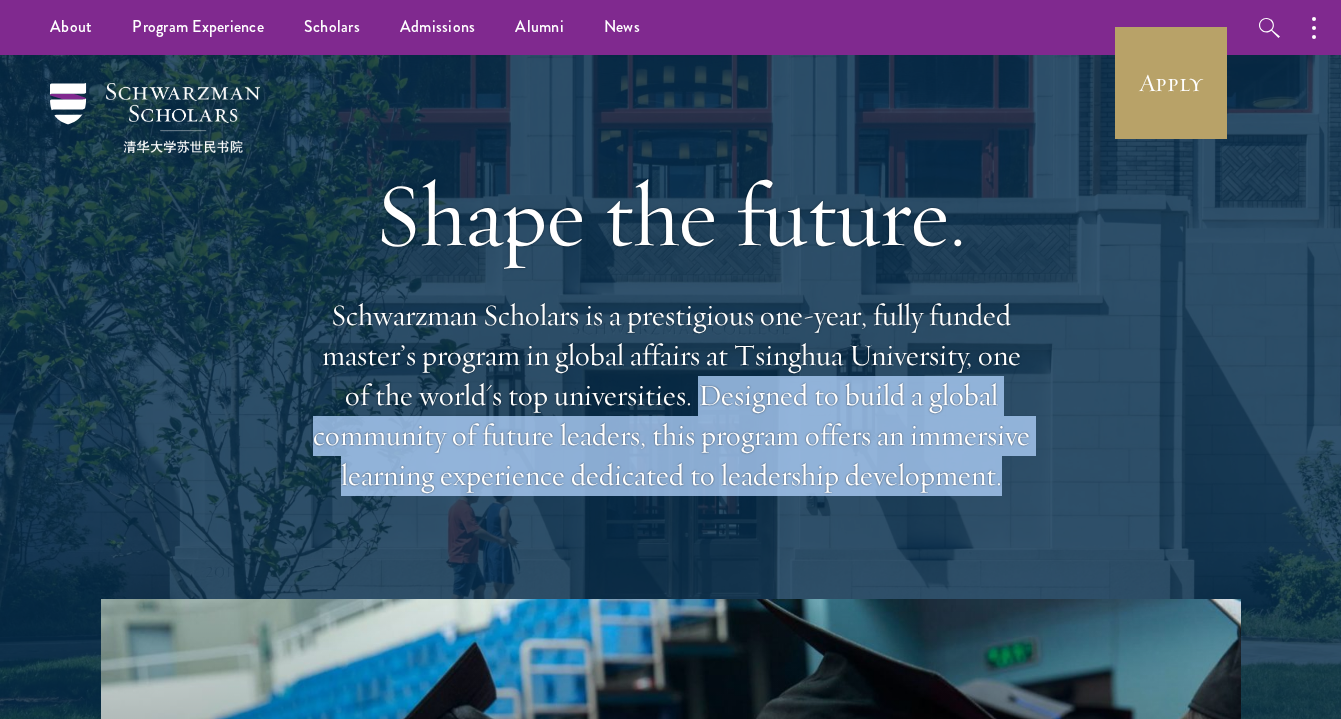 drag, startPoint x: 704, startPoint y: 408, endPoint x: 724, endPoint y: 511, distance: 104.92378 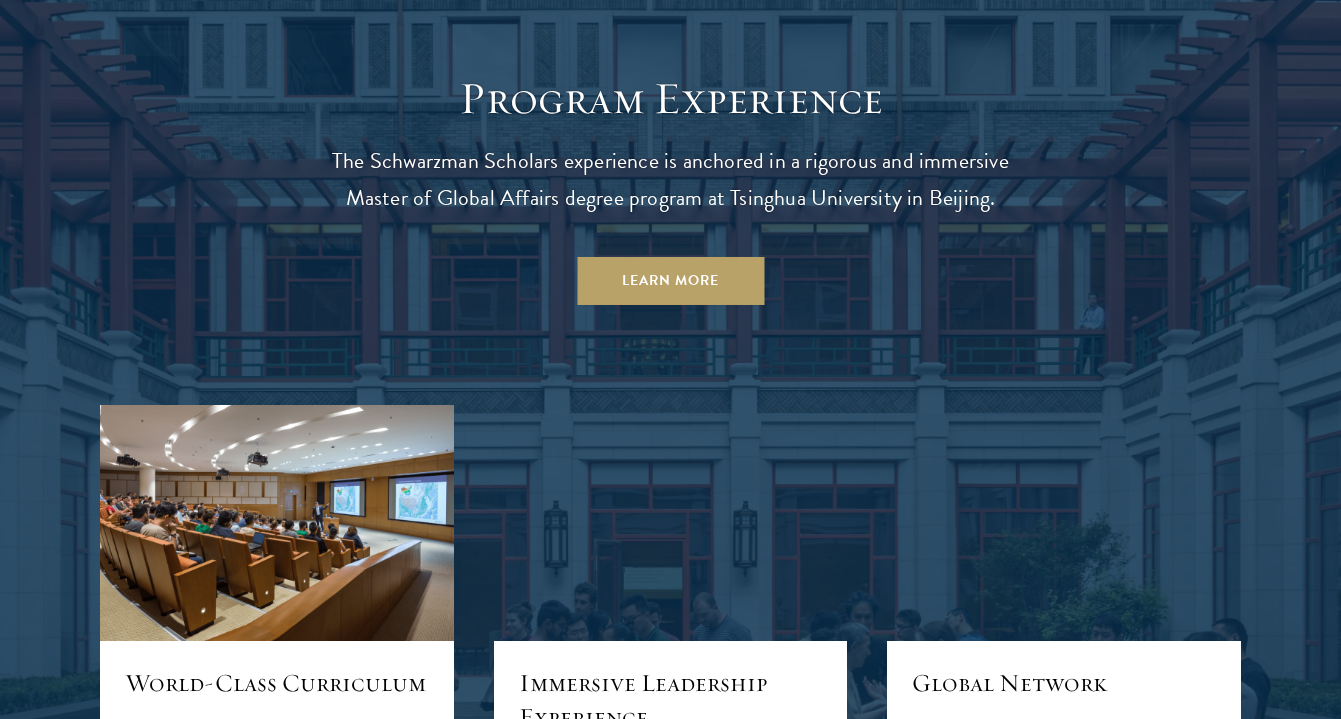 scroll, scrollTop: 1706, scrollLeft: 0, axis: vertical 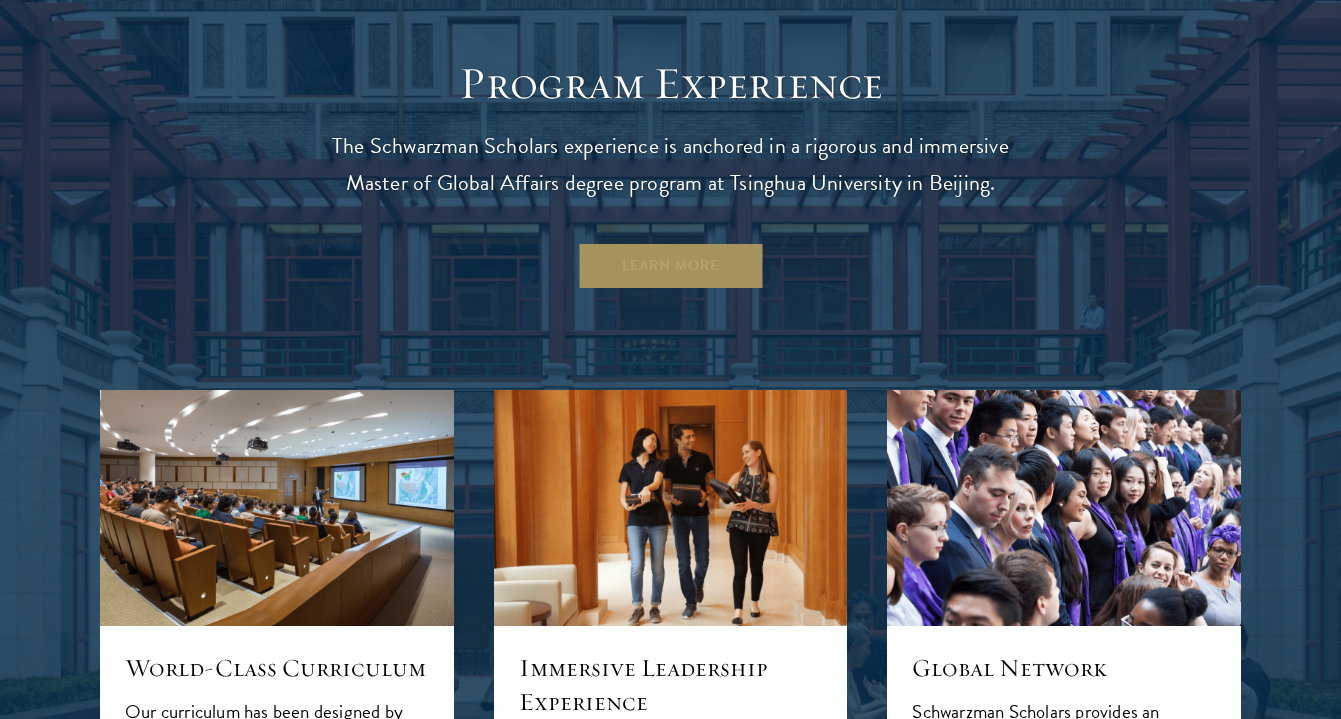 click on "Learn More" at bounding box center [670, 266] 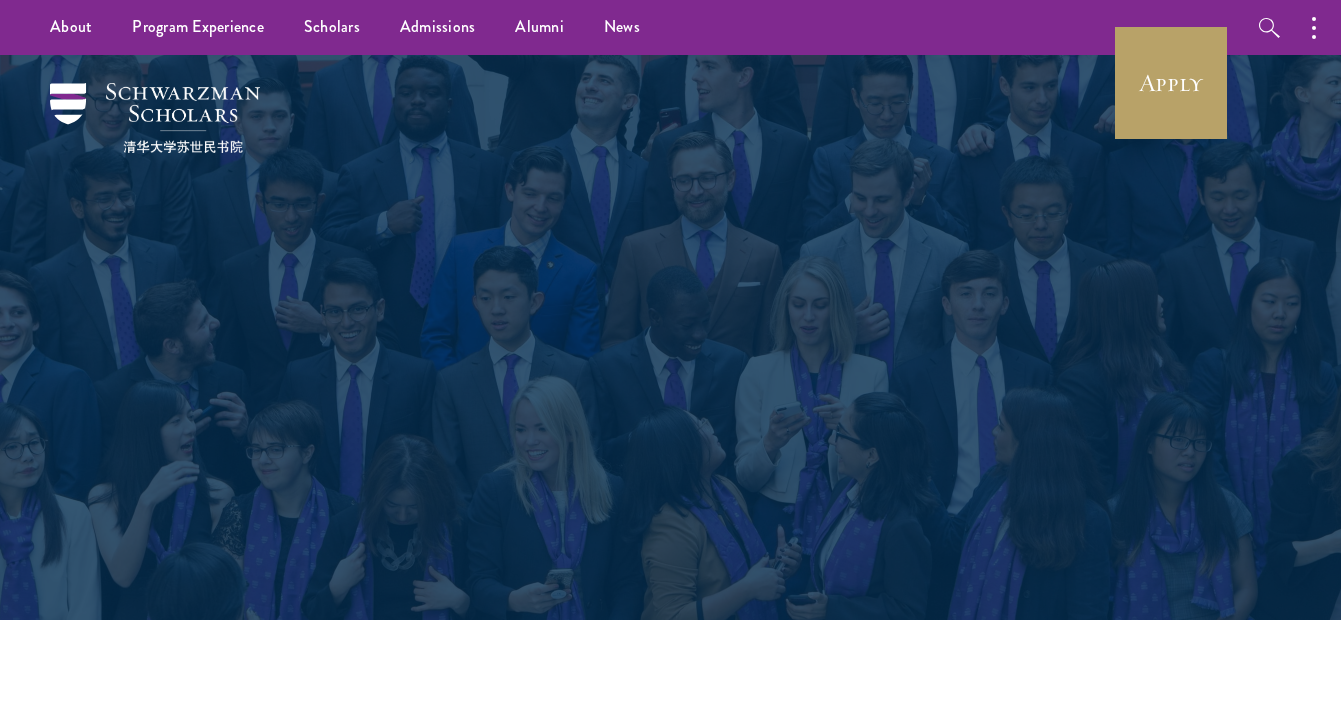 scroll, scrollTop: 0, scrollLeft: 0, axis: both 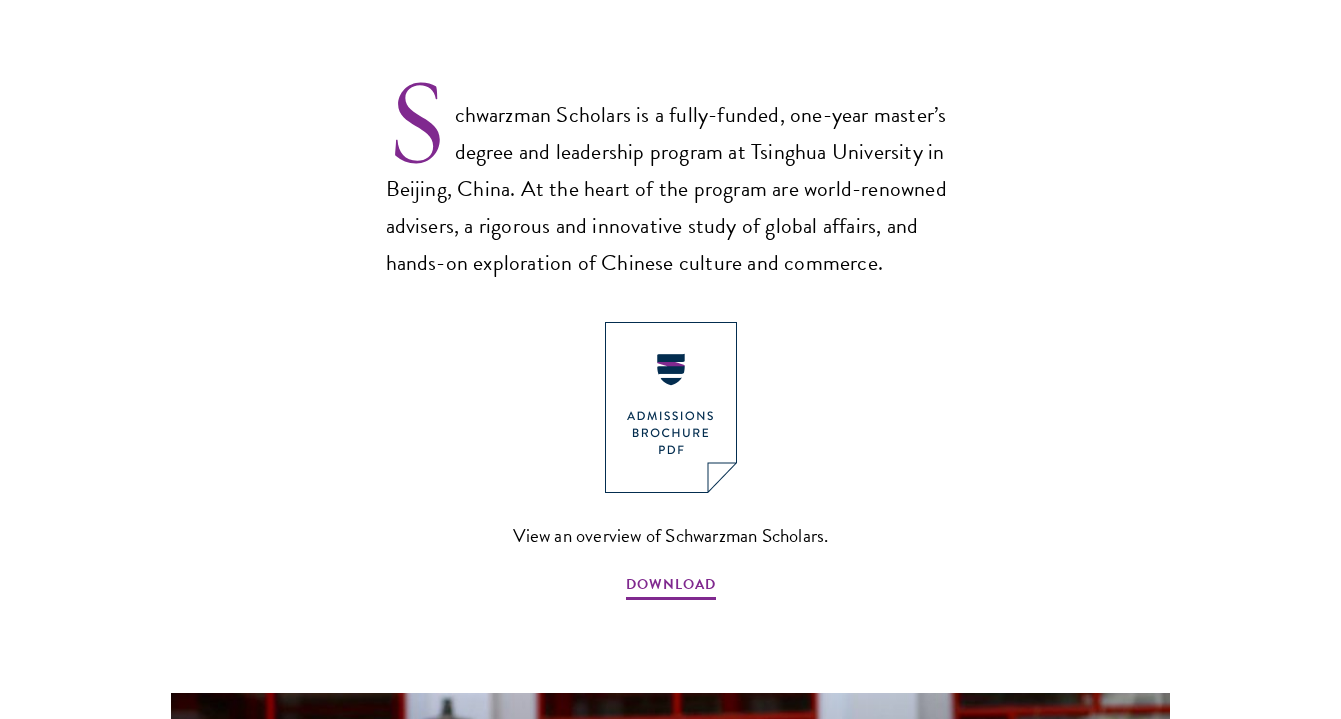 click at bounding box center (671, 407) 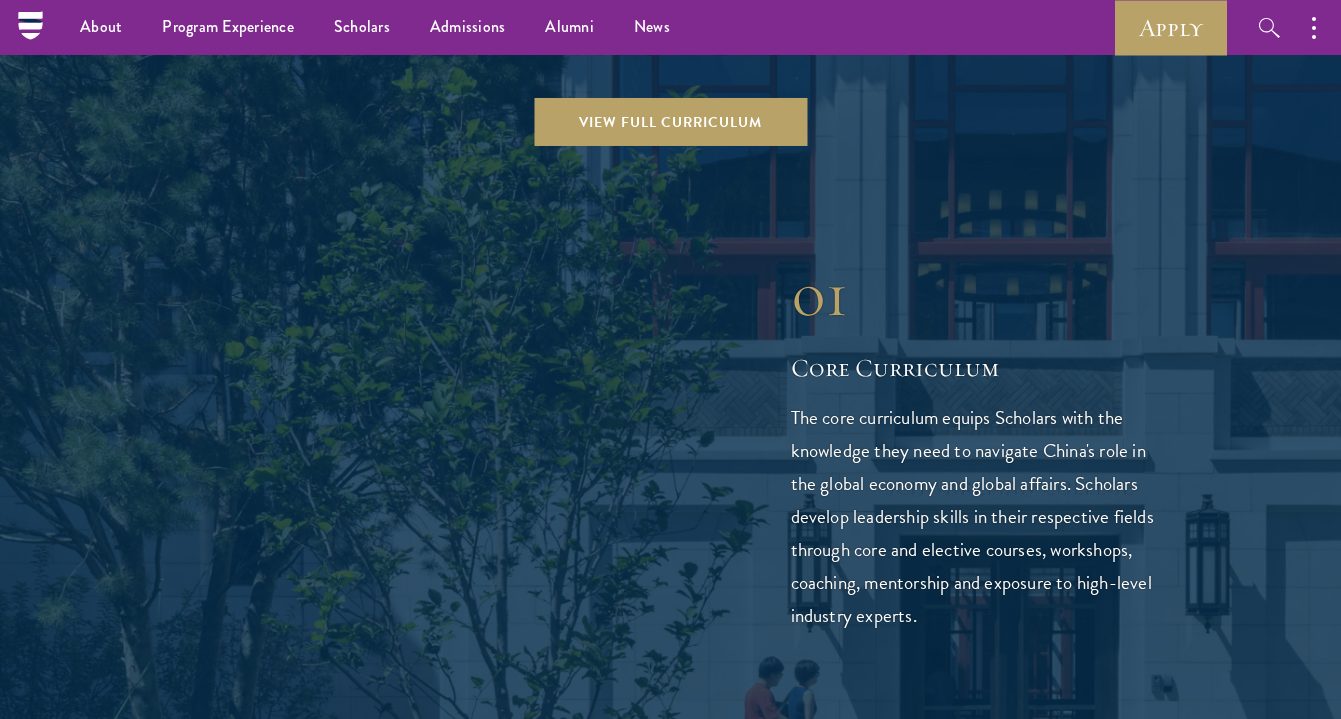 scroll, scrollTop: 2526, scrollLeft: 0, axis: vertical 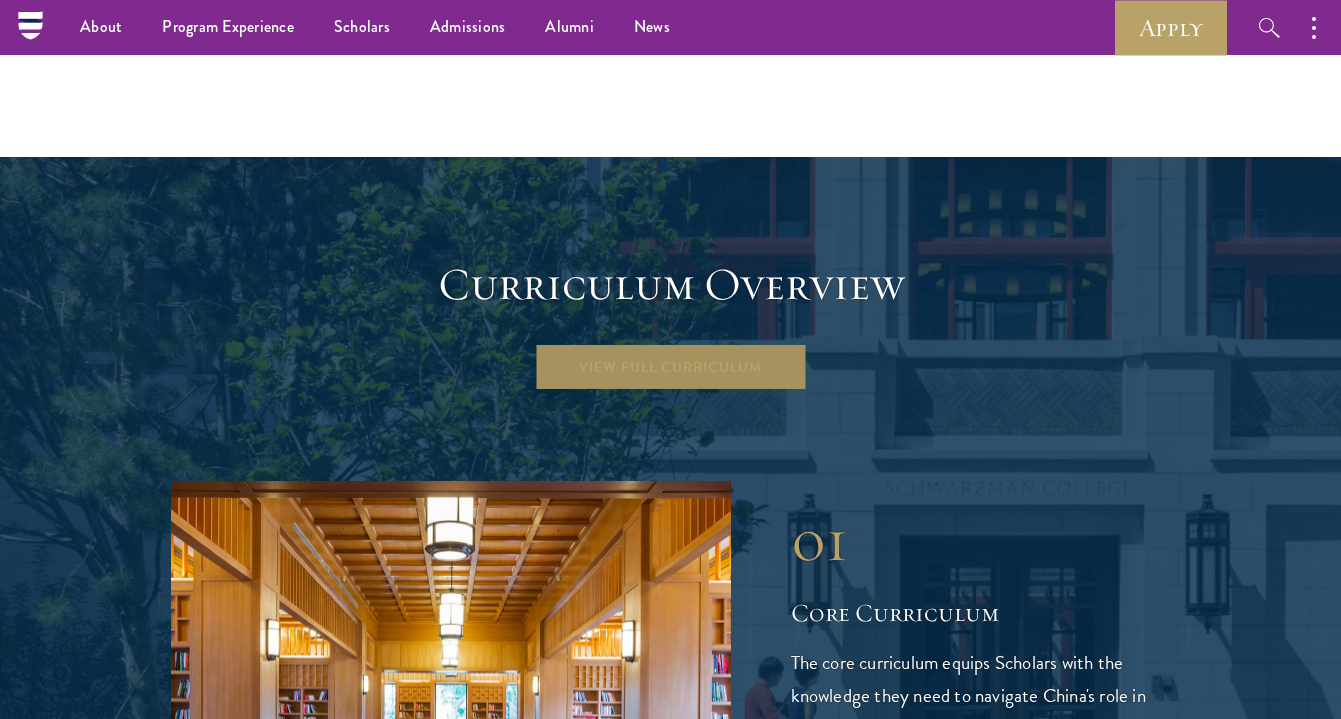 click on "View Full Curriculum" at bounding box center (670, 367) 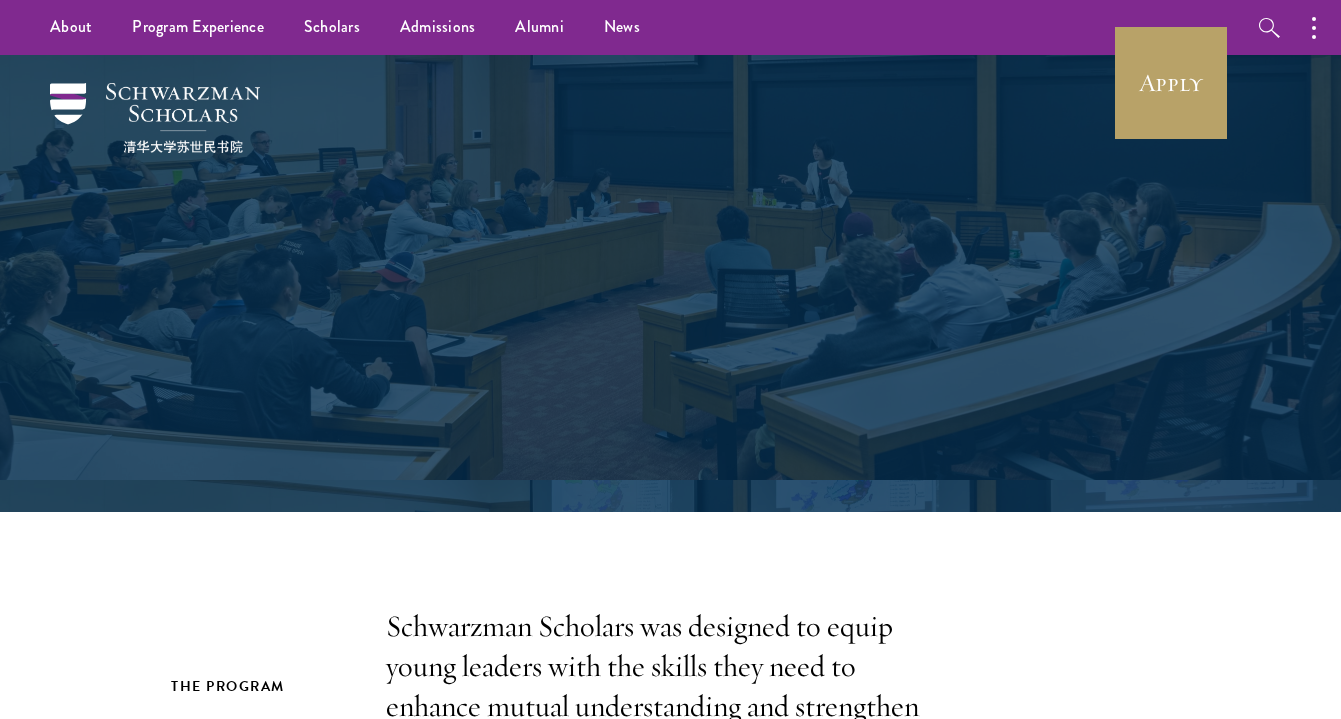 scroll, scrollTop: 0, scrollLeft: 0, axis: both 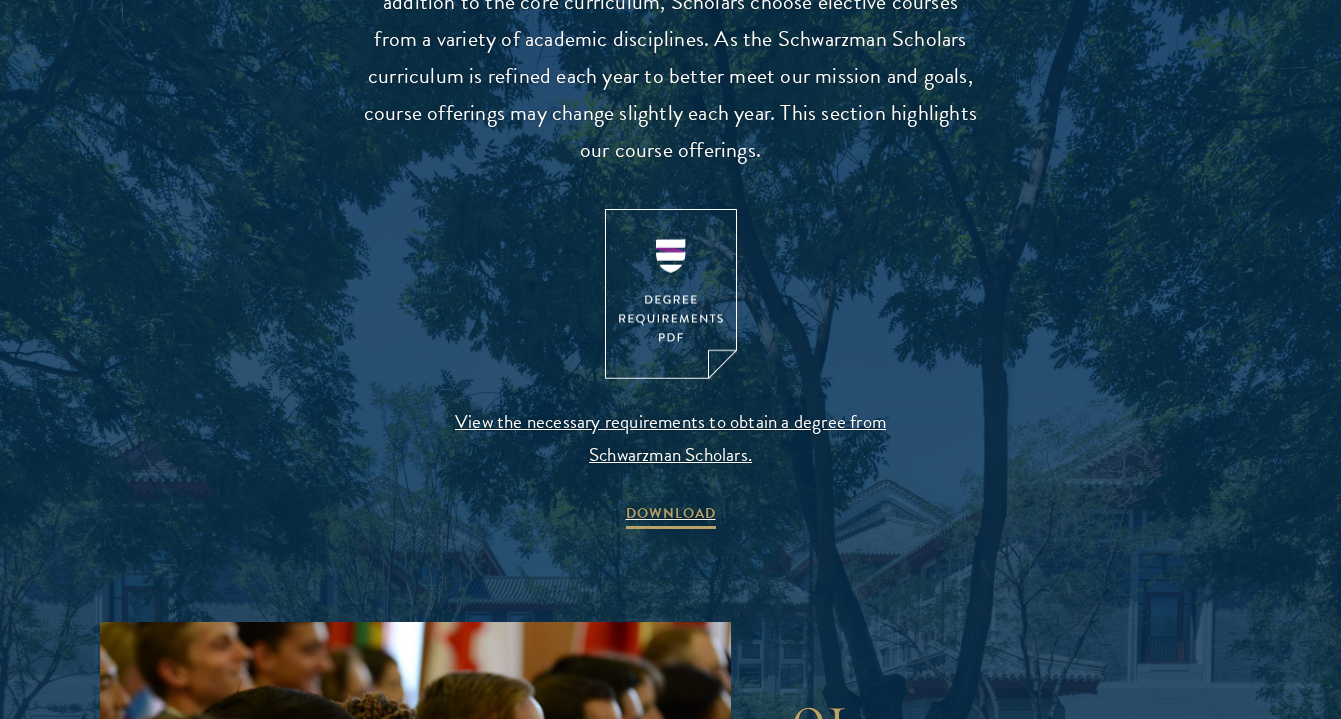 click at bounding box center (671, 294) 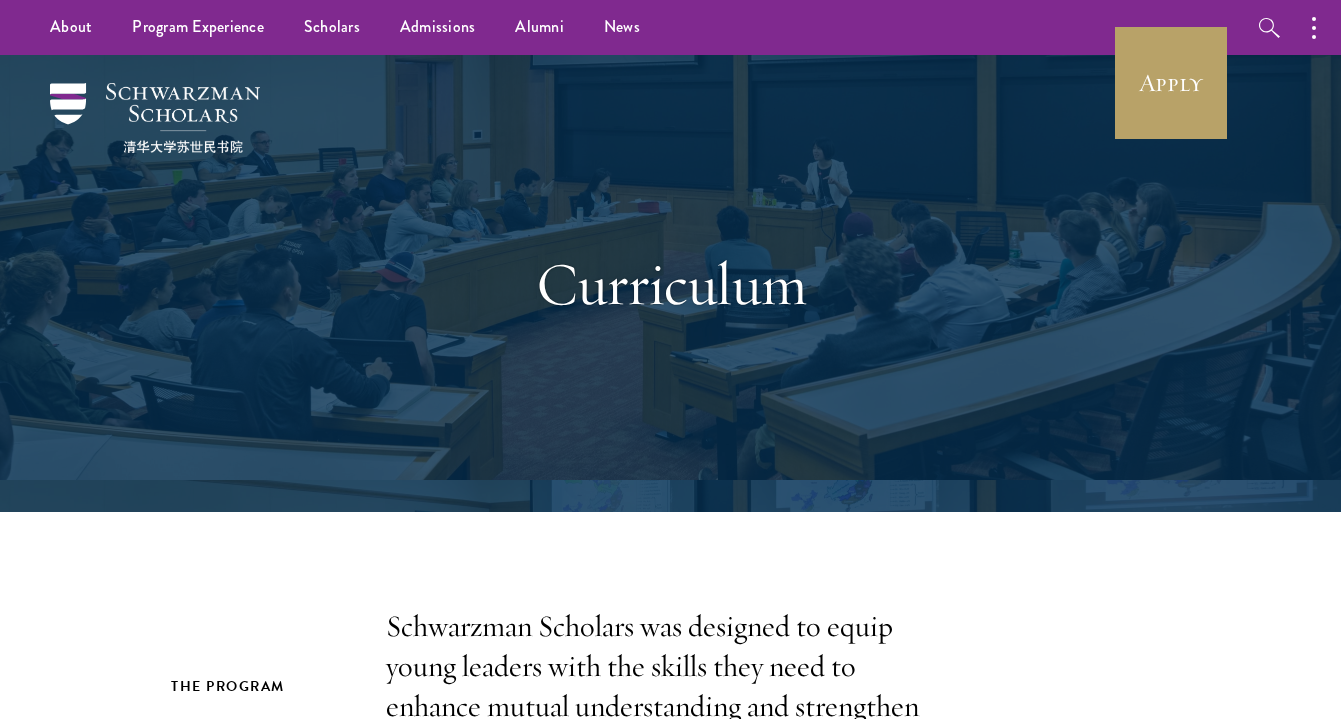 scroll, scrollTop: 0, scrollLeft: 0, axis: both 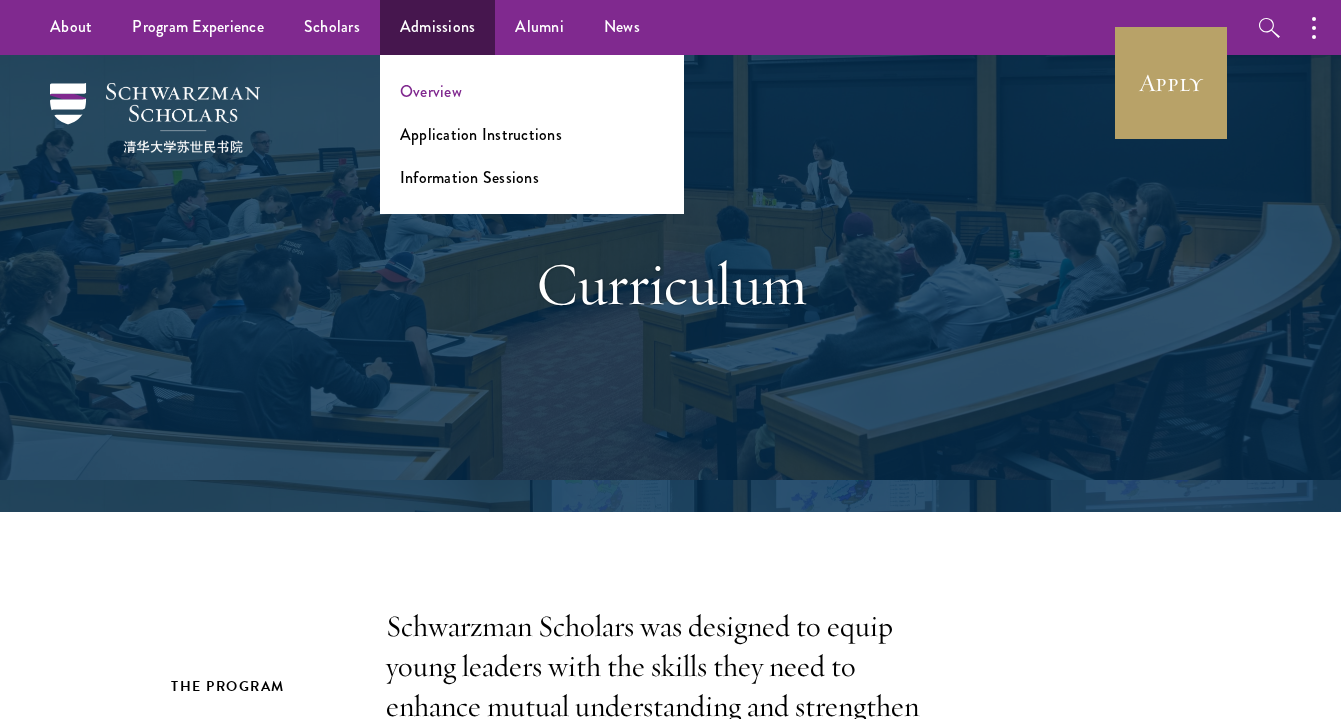 click on "Overview" at bounding box center (431, 91) 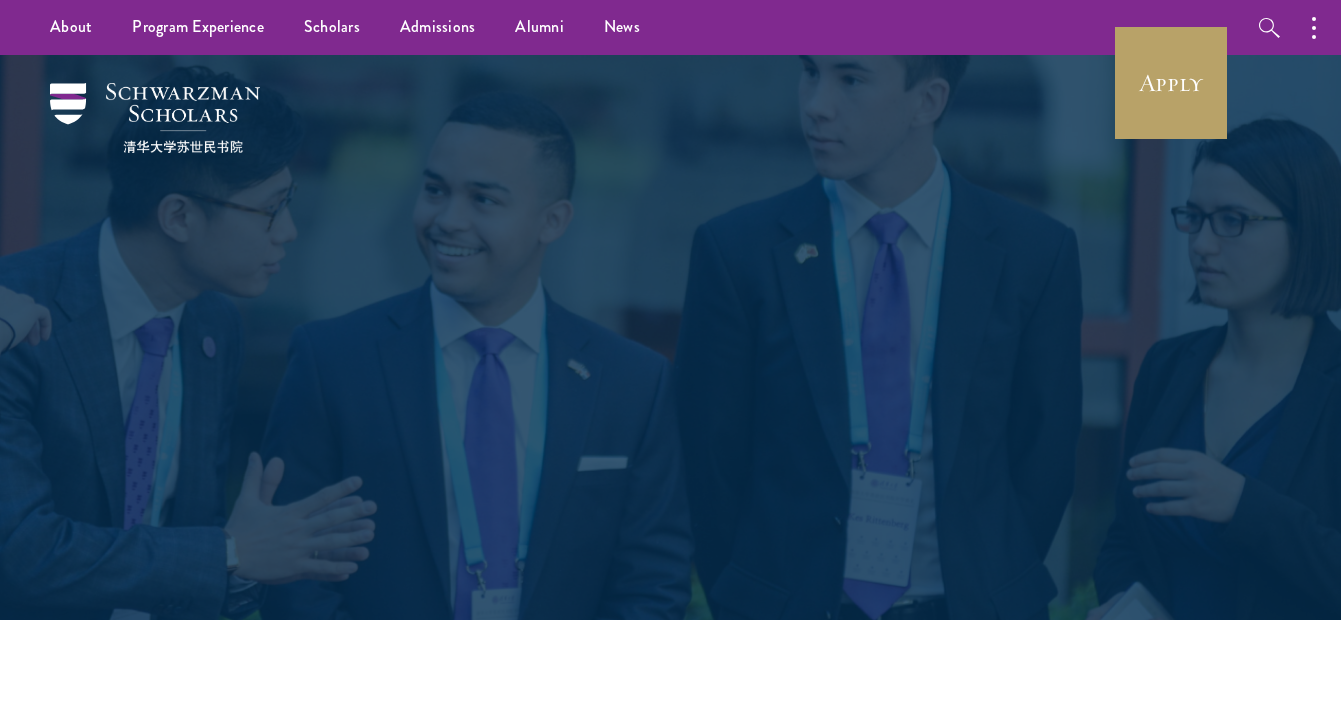 scroll, scrollTop: 0, scrollLeft: 0, axis: both 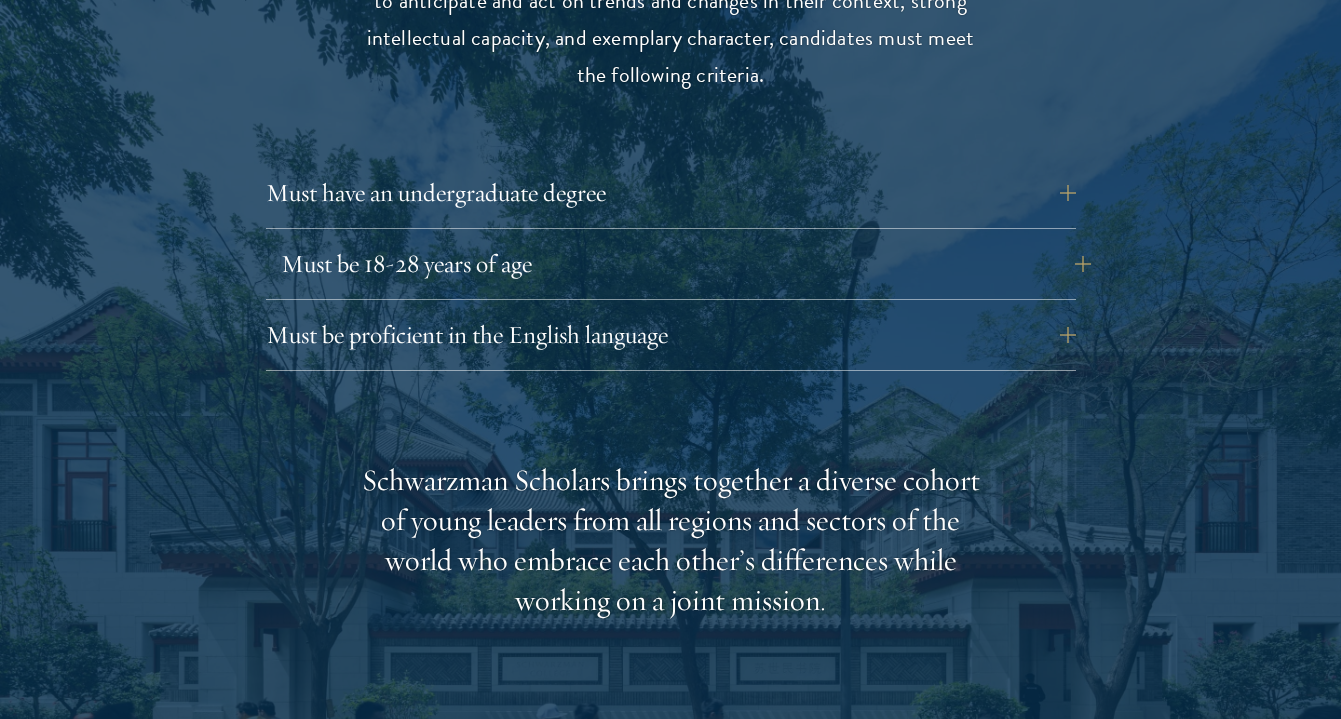 click on "Must be 18-28 years of age" at bounding box center (686, 264) 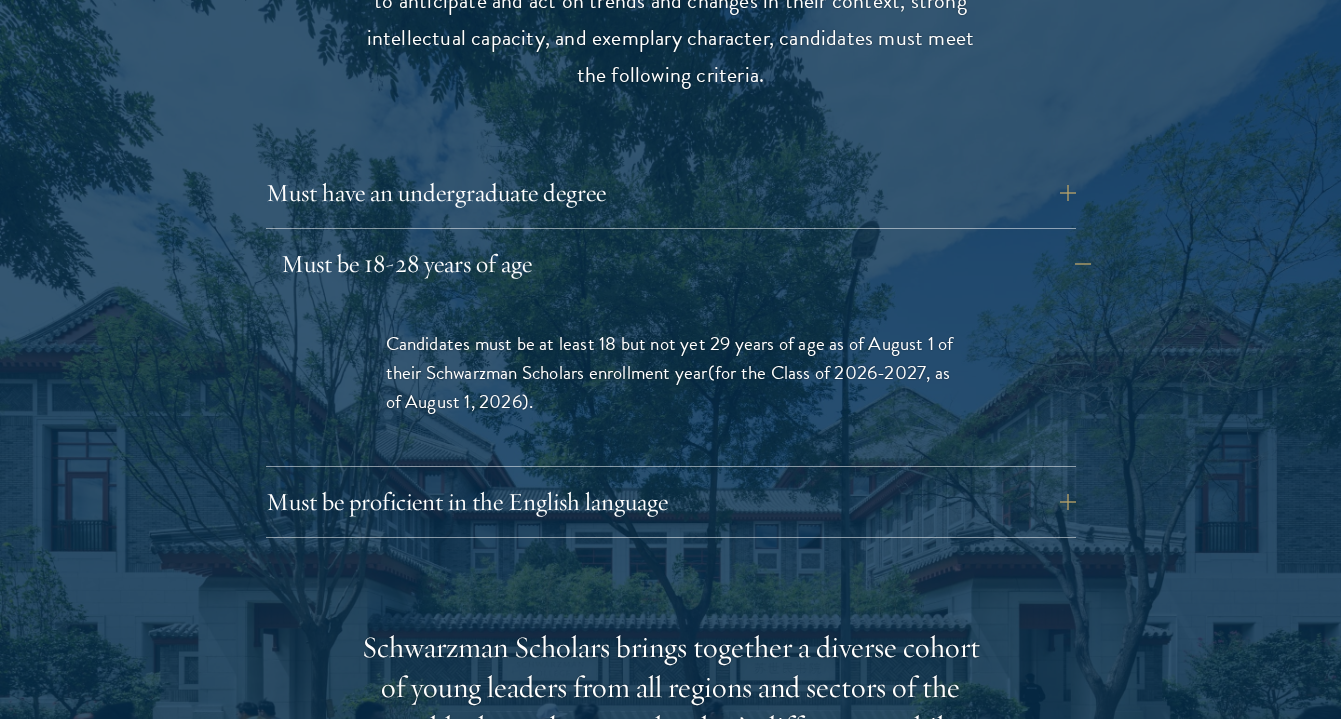 click on "Must be 18-28 years of age" at bounding box center (686, 264) 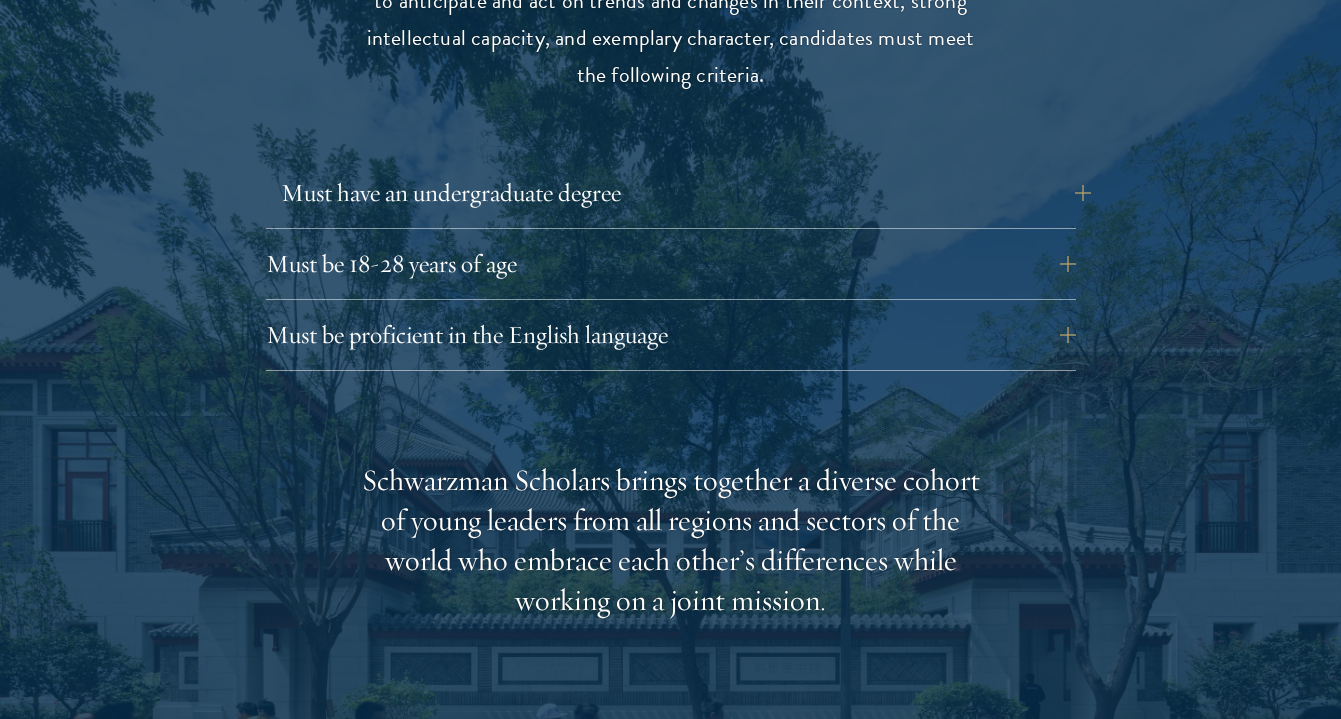click on "Must have an undergraduate degree" at bounding box center (686, 193) 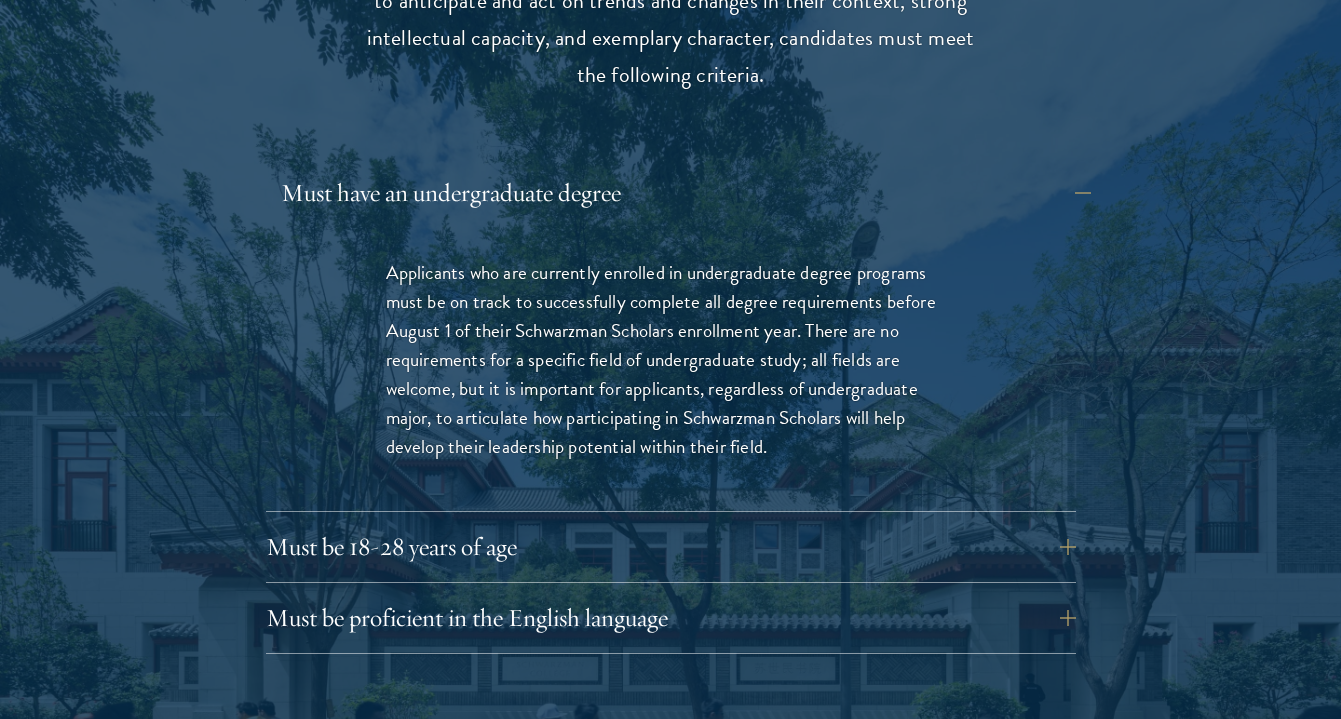 click on "Must have an undergraduate degree" at bounding box center [686, 193] 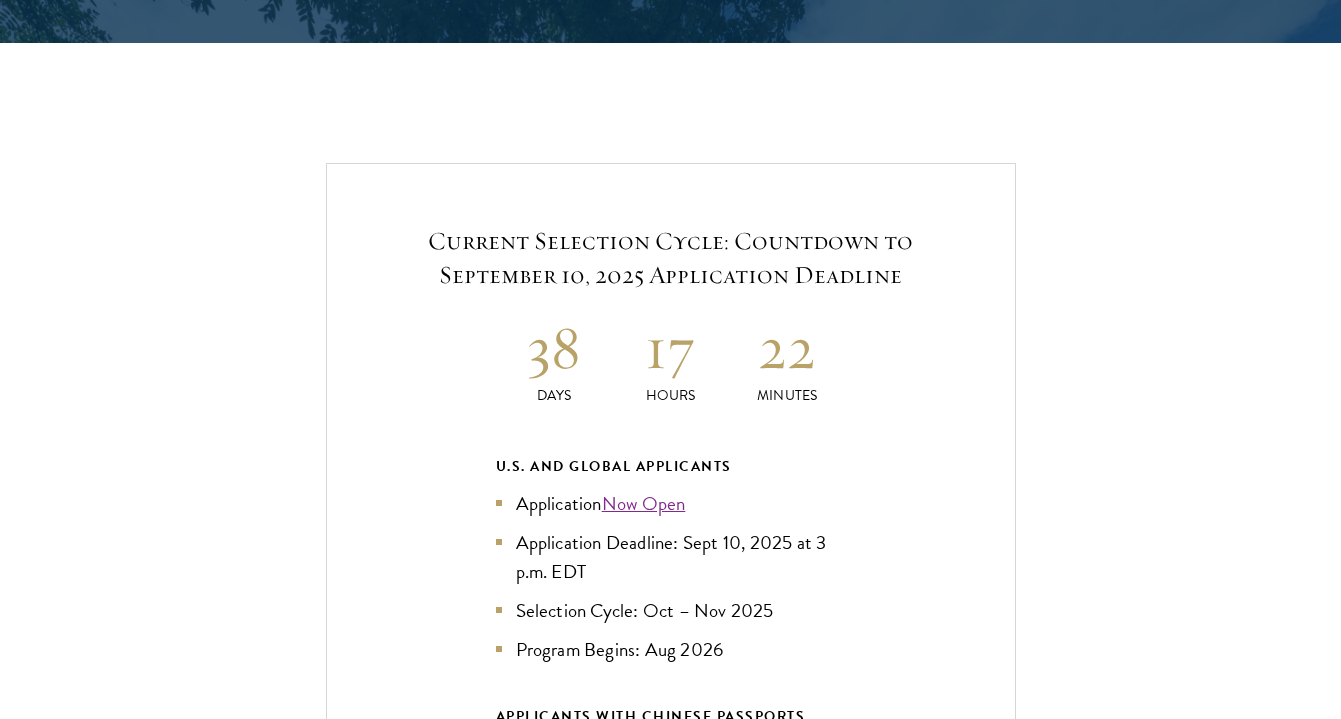 scroll, scrollTop: 4051, scrollLeft: 0, axis: vertical 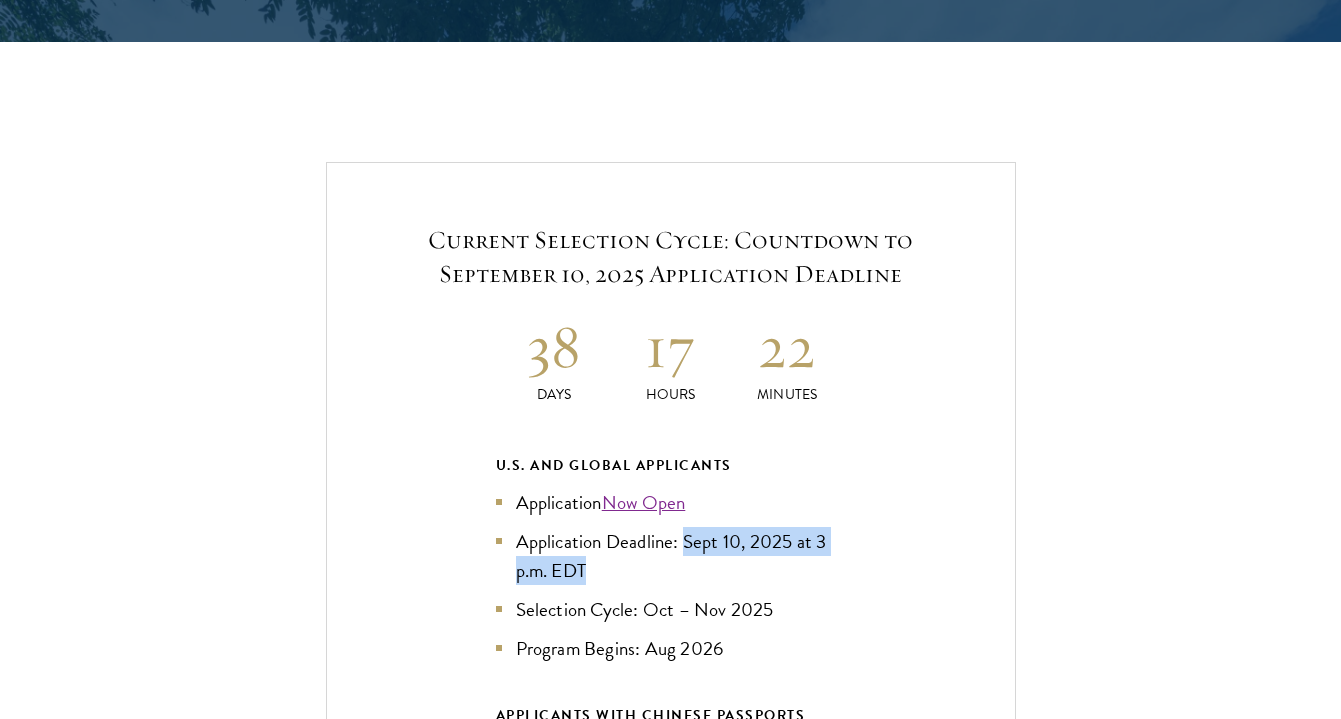 drag, startPoint x: 687, startPoint y: 523, endPoint x: 707, endPoint y: 547, distance: 31.241 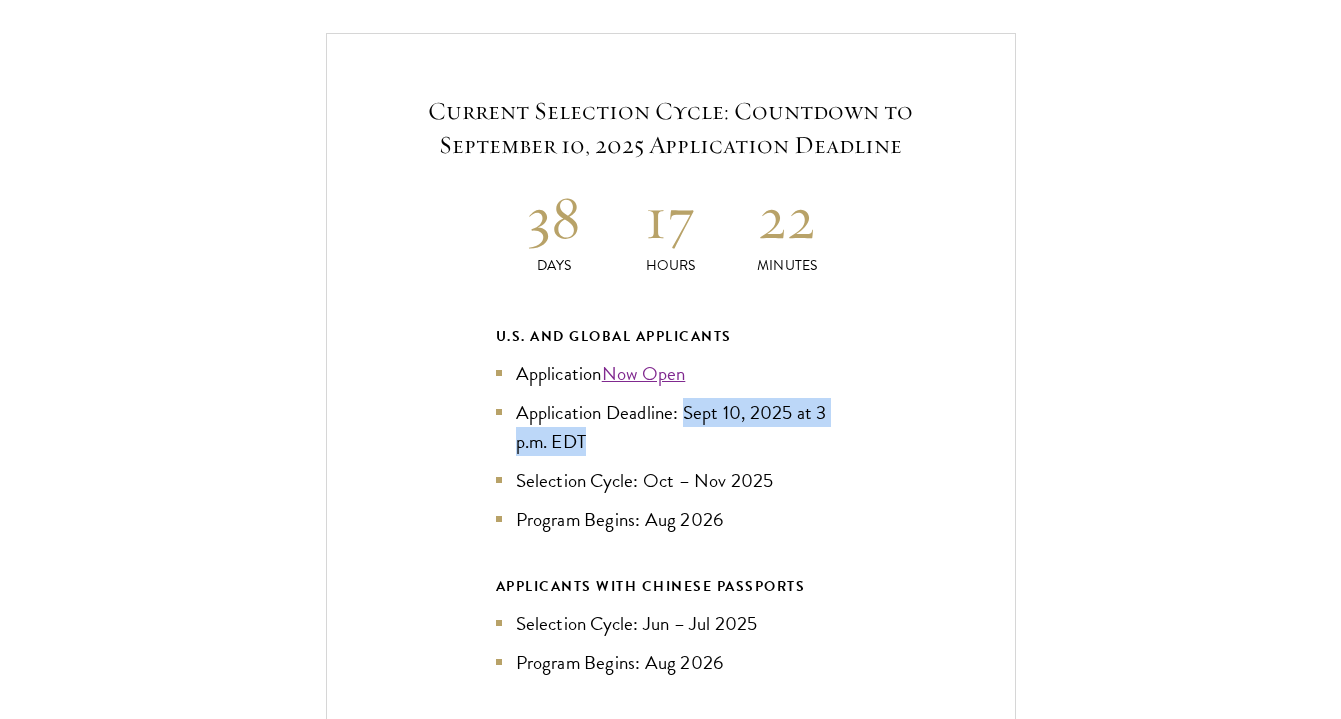 scroll, scrollTop: 4180, scrollLeft: 0, axis: vertical 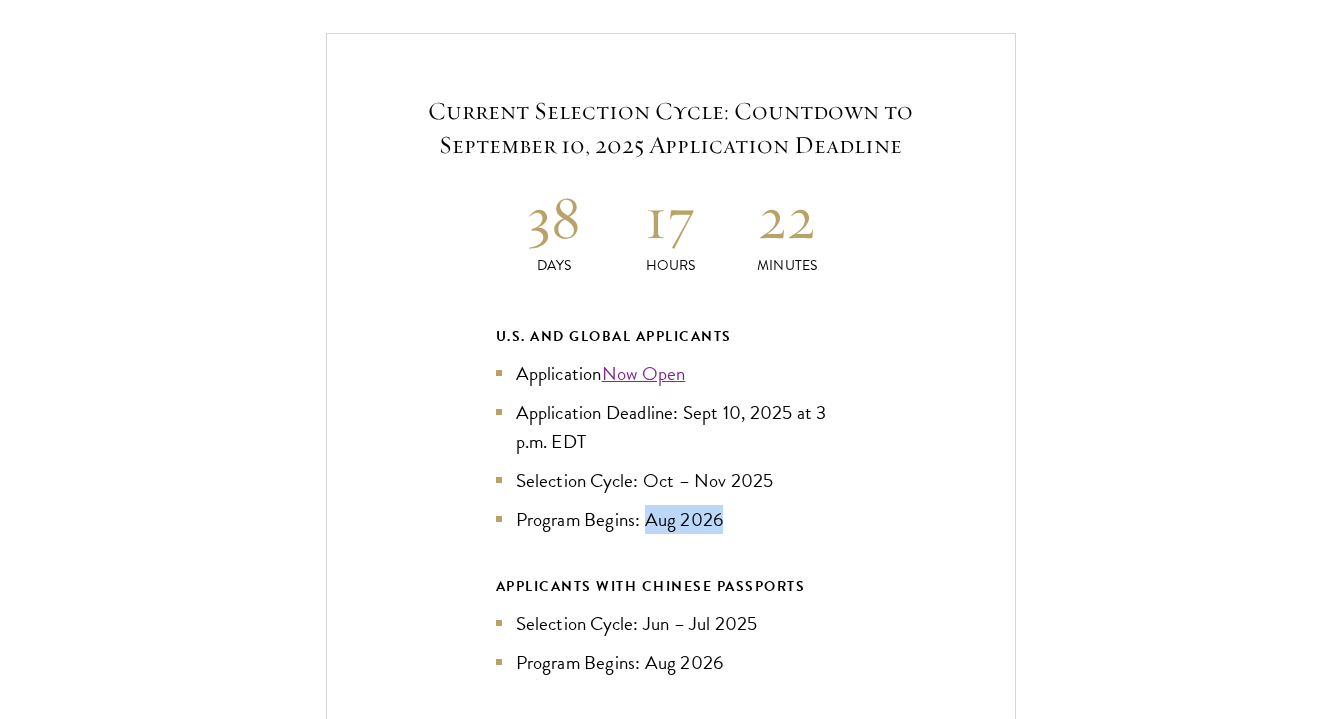 drag, startPoint x: 647, startPoint y: 498, endPoint x: 729, endPoint y: 506, distance: 82.38932 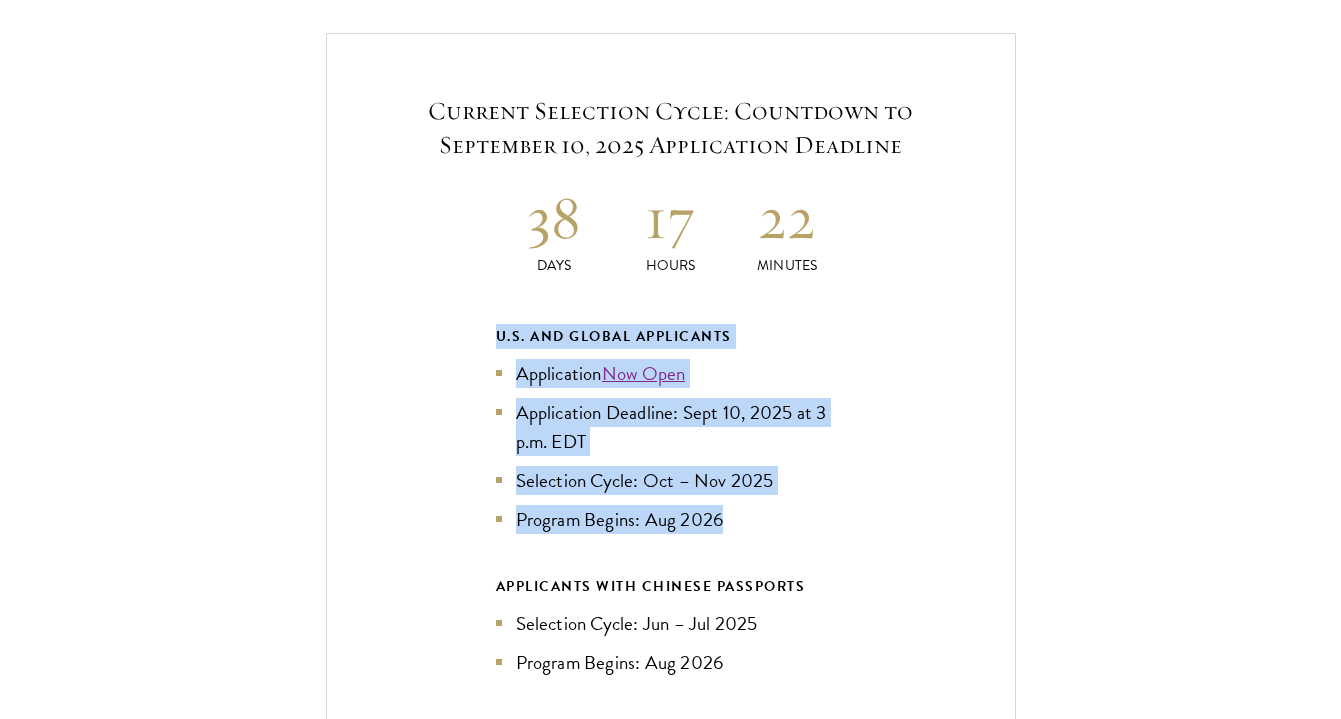 drag, startPoint x: 728, startPoint y: 505, endPoint x: 487, endPoint y: 326, distance: 300.20328 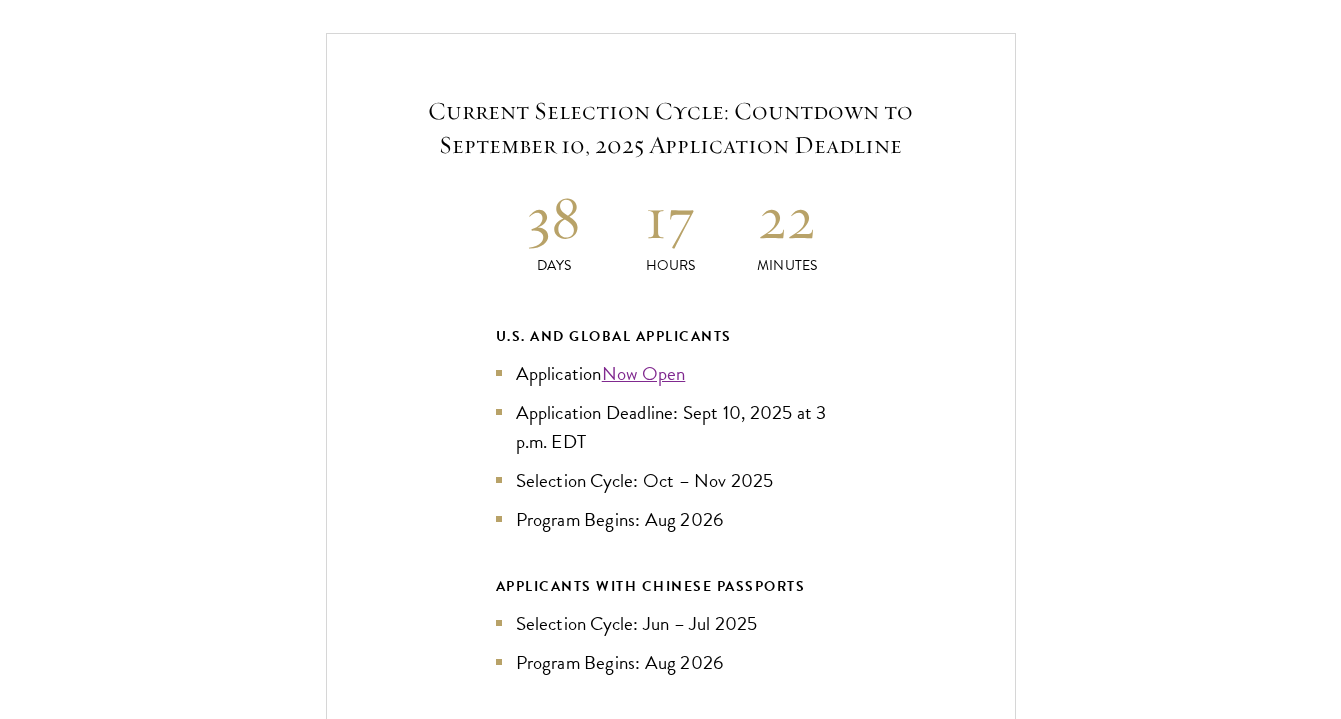 click on "Application Deadline: Sept 10, 2025 at 3 p.m. EDT" at bounding box center [671, 427] 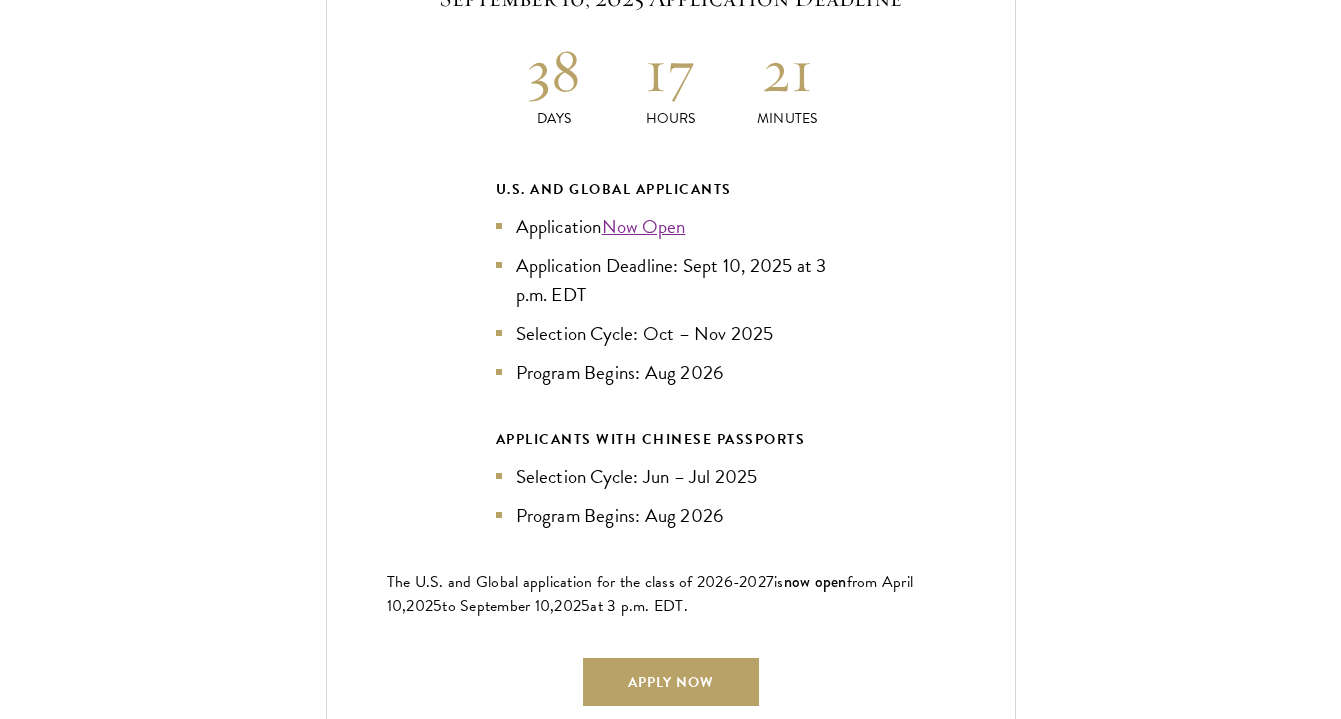 scroll, scrollTop: 4330, scrollLeft: 0, axis: vertical 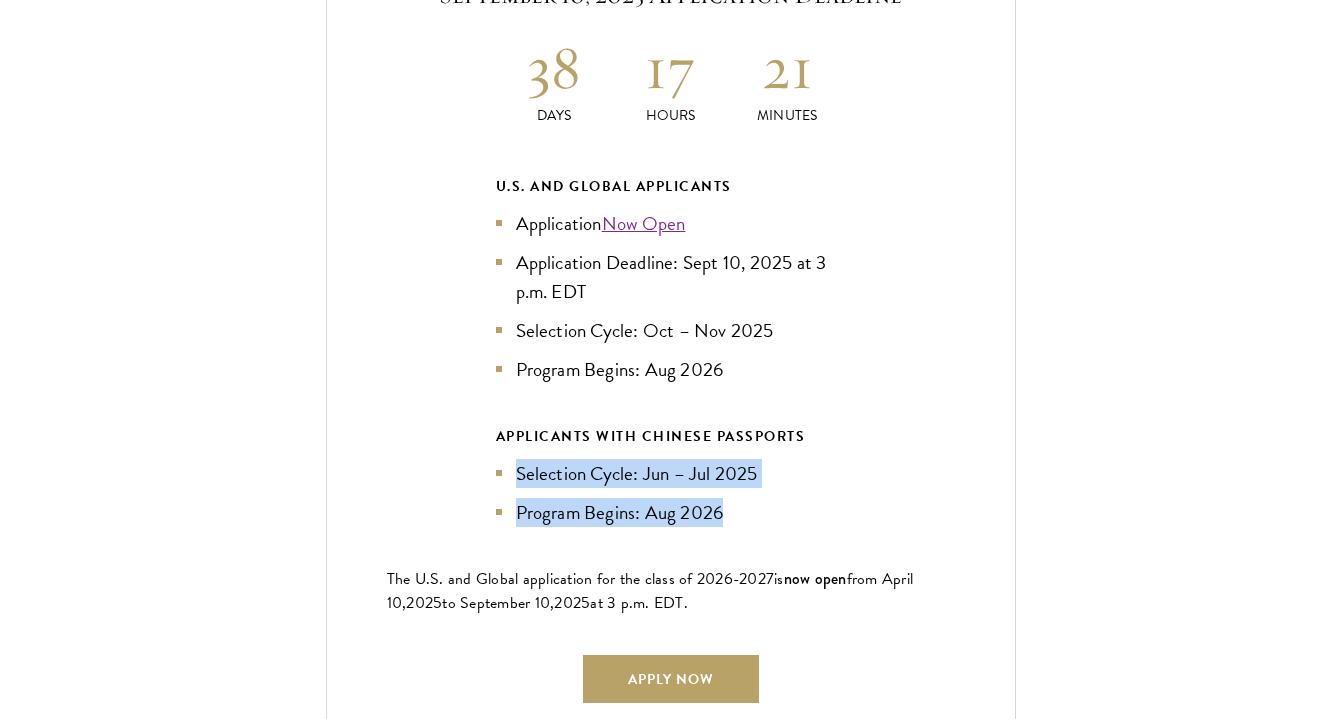 drag, startPoint x: 516, startPoint y: 452, endPoint x: 723, endPoint y: 502, distance: 212.95305 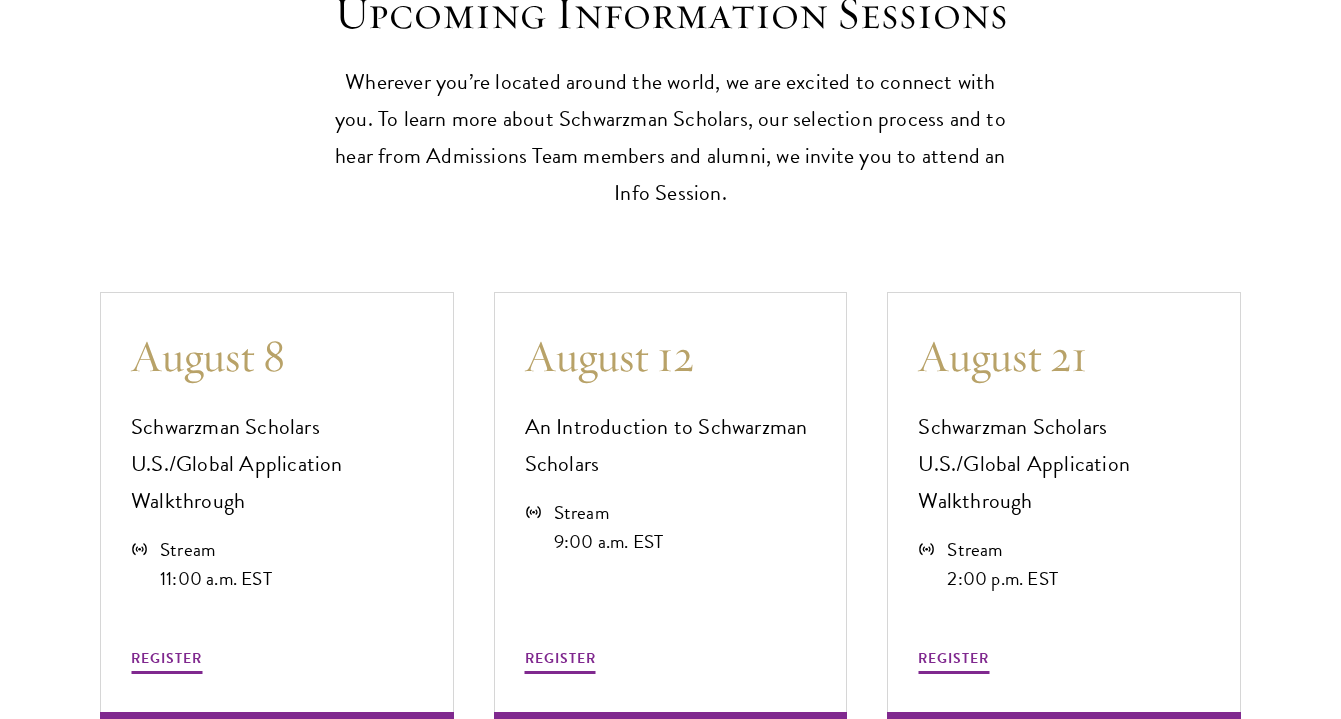 scroll, scrollTop: 5228, scrollLeft: 0, axis: vertical 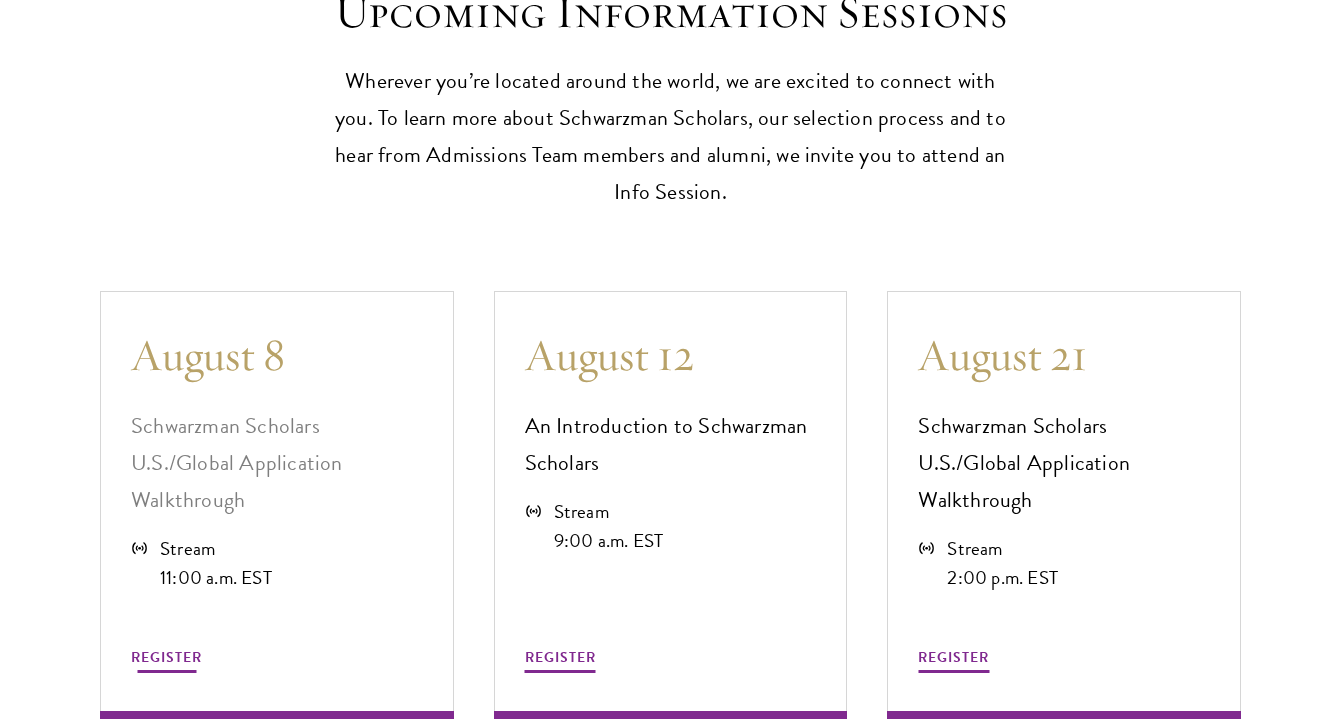click on "REGISTER" at bounding box center [166, 657] 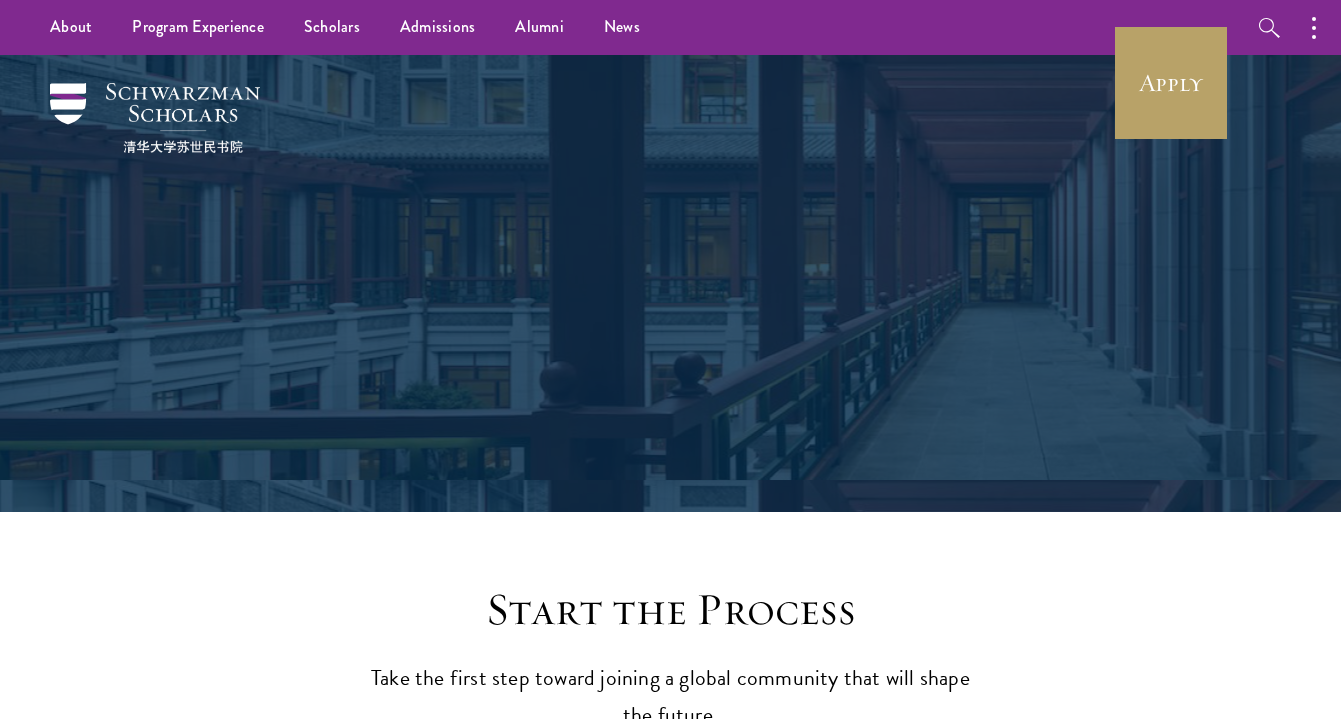 scroll, scrollTop: 619, scrollLeft: 0, axis: vertical 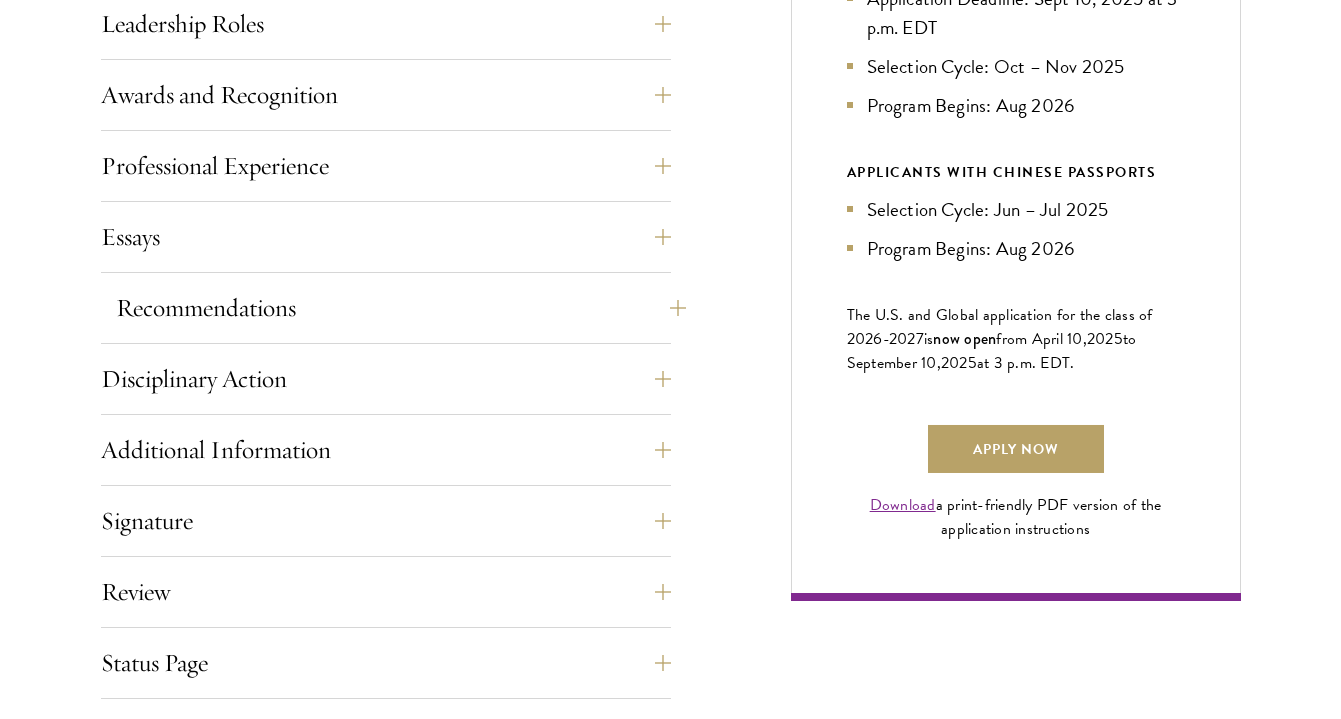 click on "Recommendations" at bounding box center [401, 308] 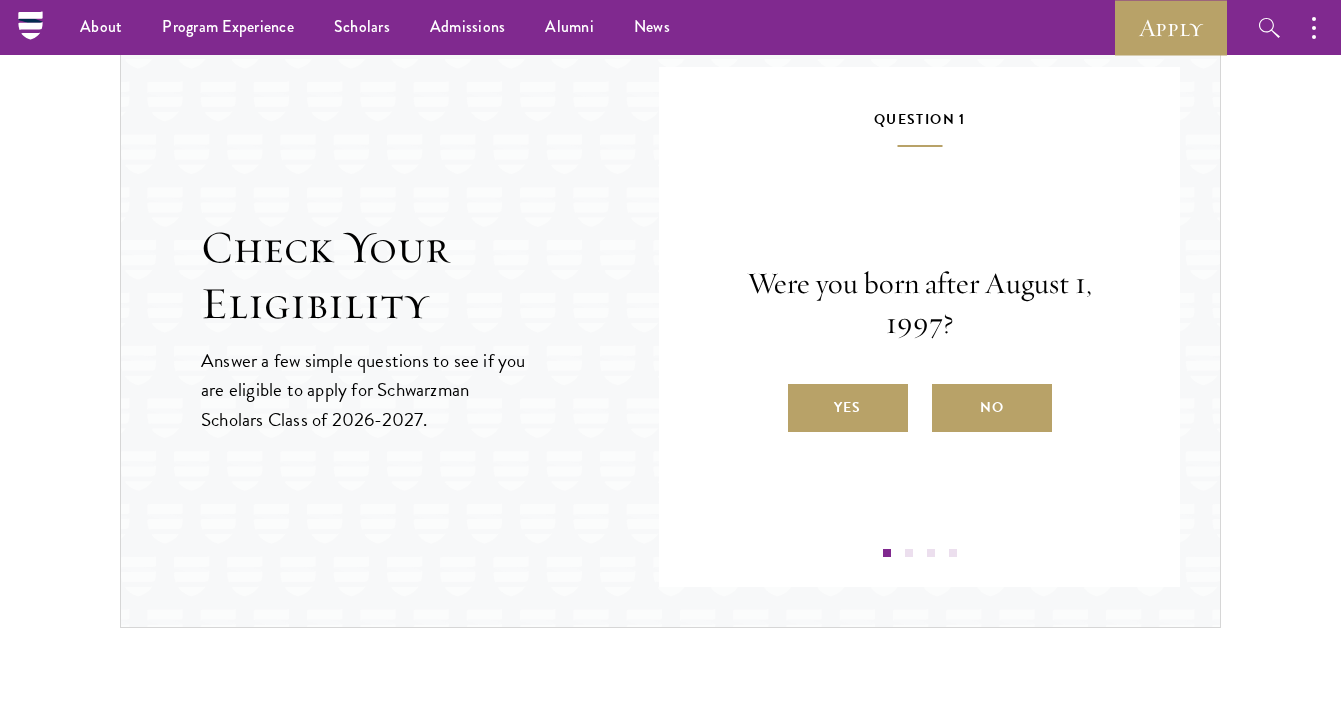 scroll, scrollTop: 3721, scrollLeft: 0, axis: vertical 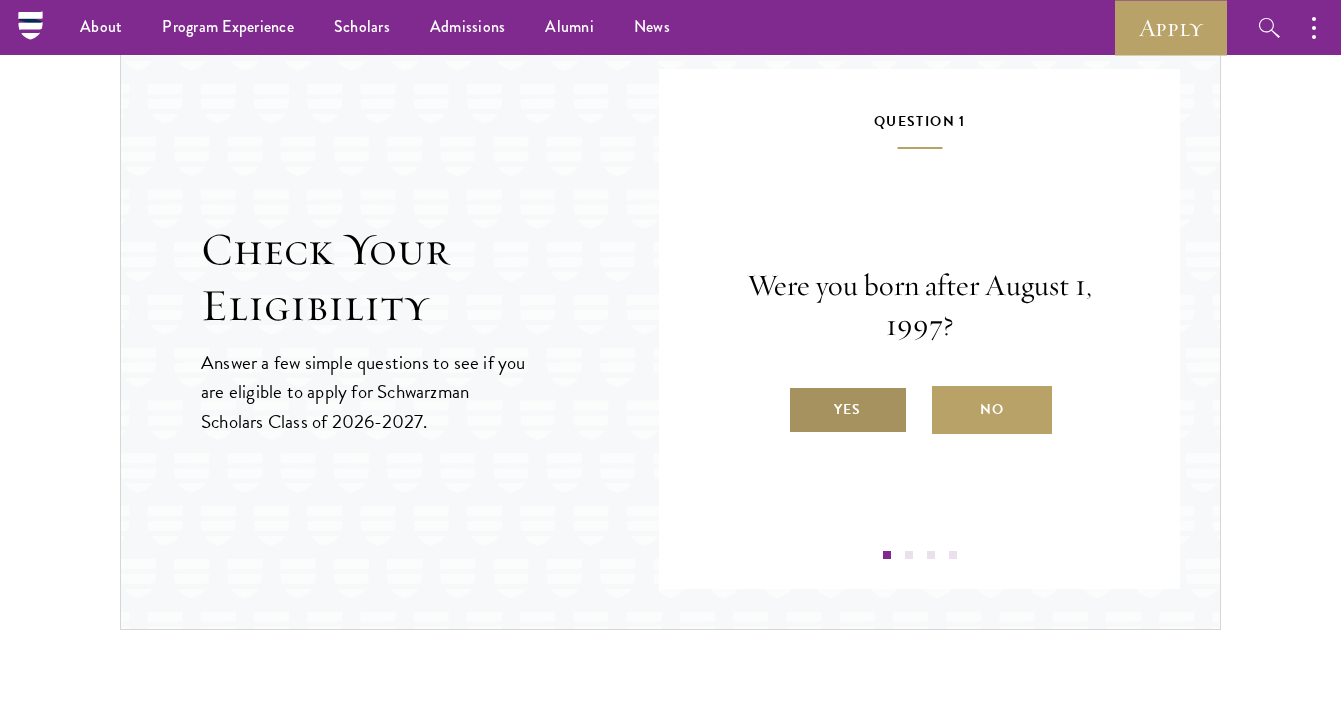 click on "Yes" at bounding box center [848, 410] 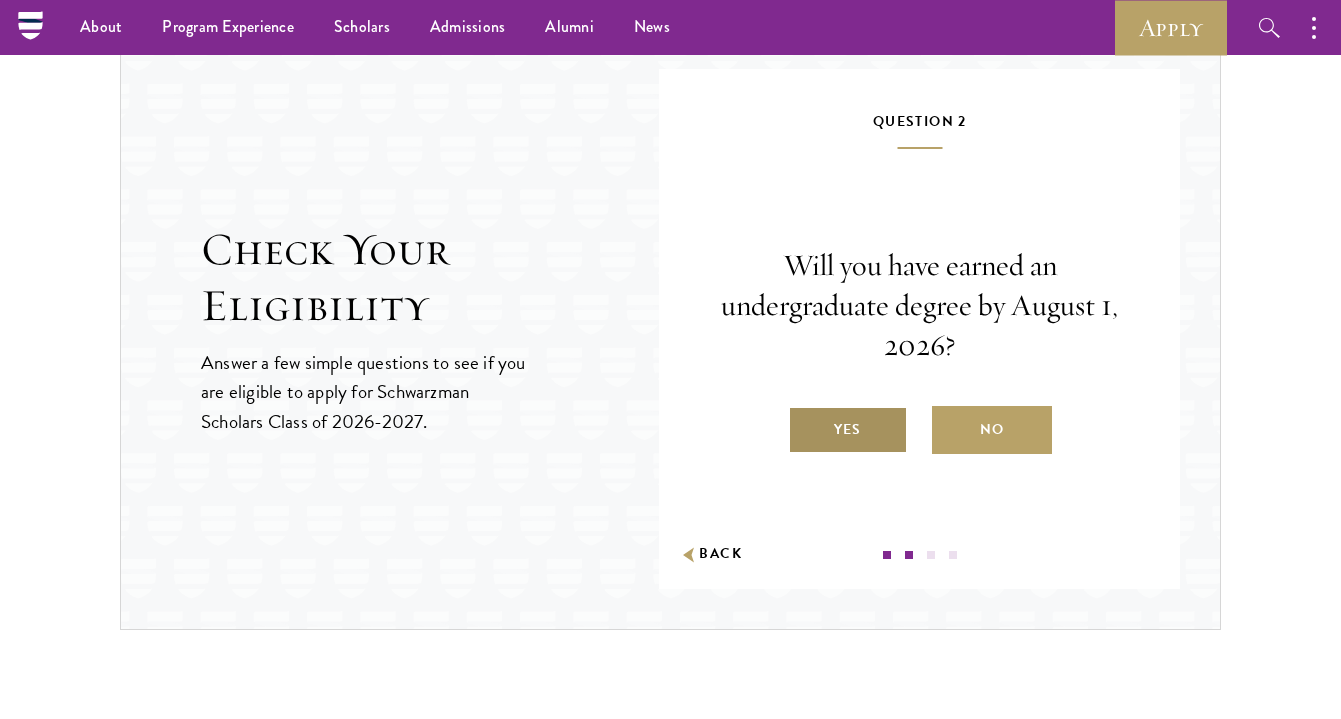click on "Yes" at bounding box center [848, 430] 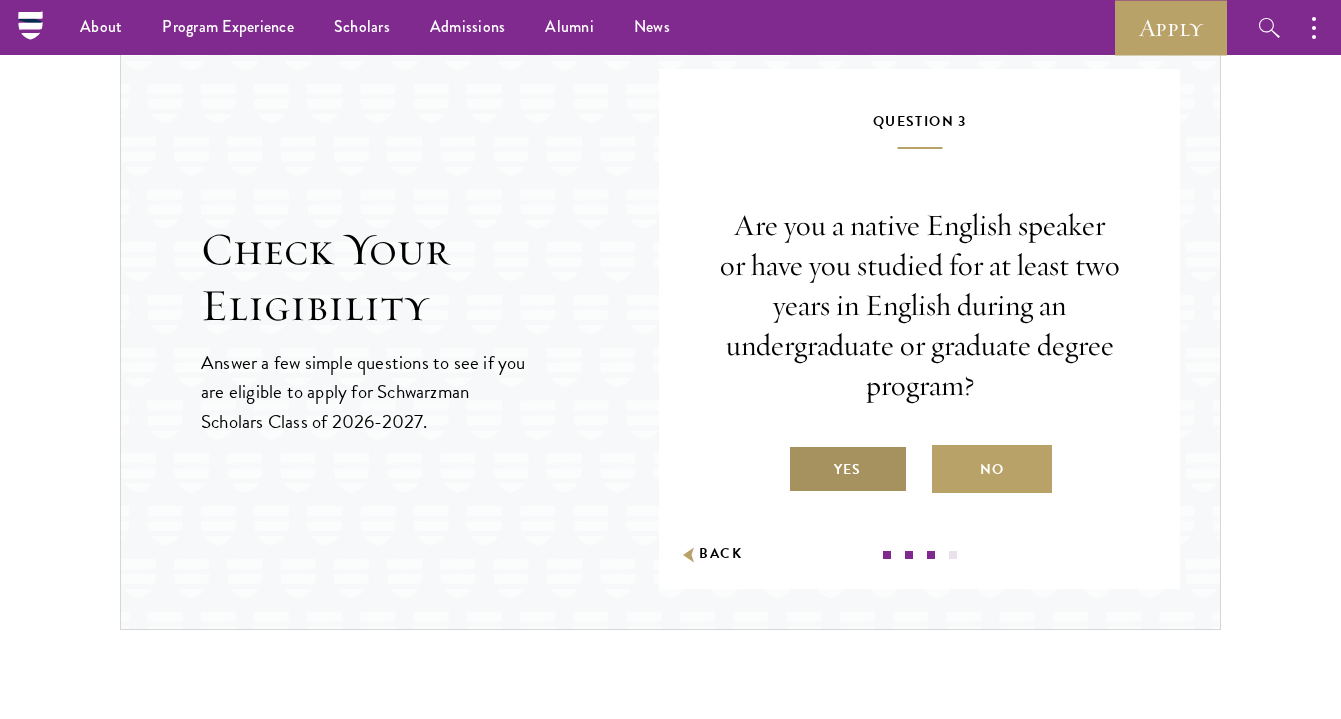 click on "Yes" at bounding box center (848, 469) 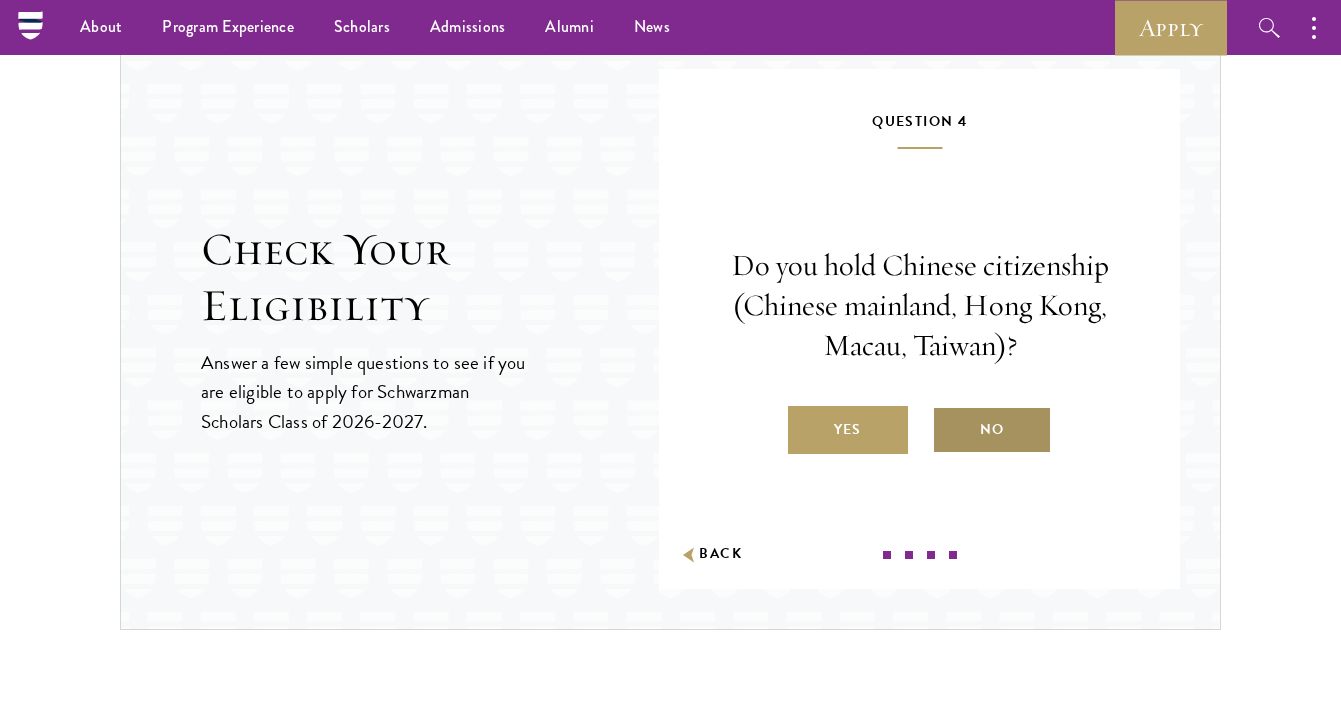 click on "No" at bounding box center (992, 430) 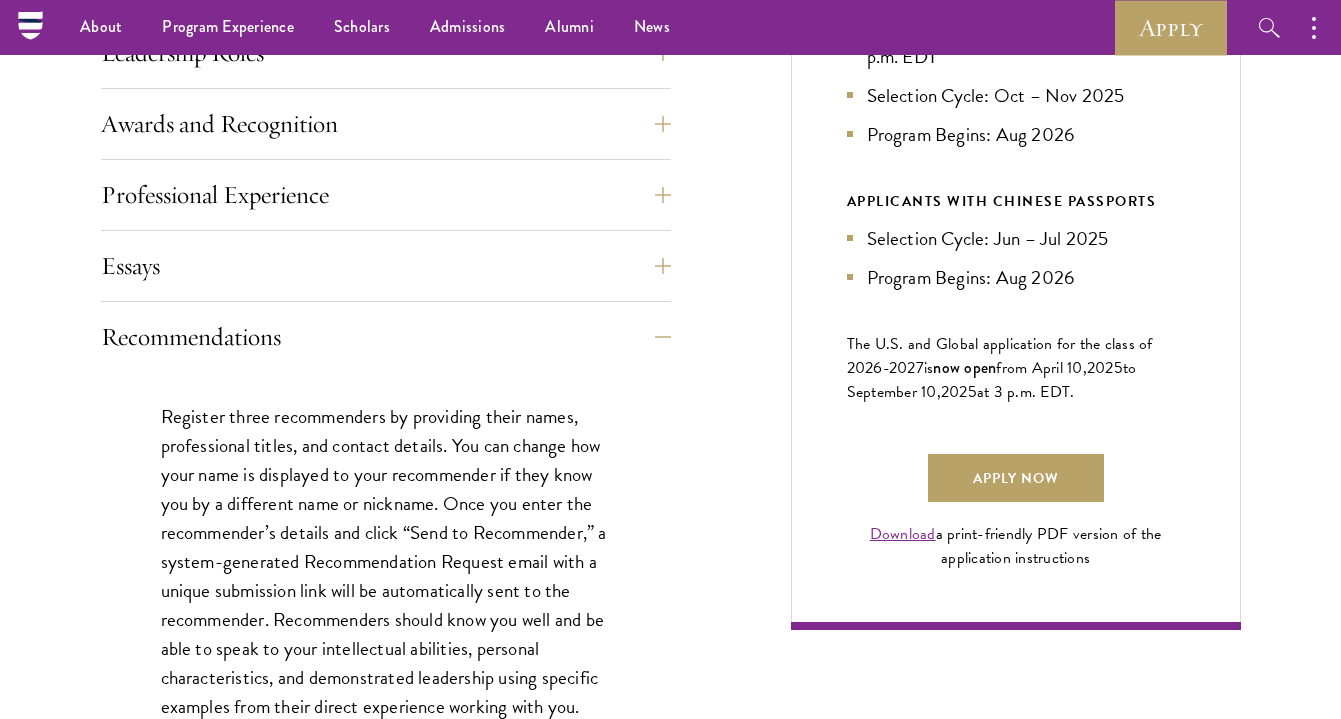 scroll, scrollTop: 1186, scrollLeft: 0, axis: vertical 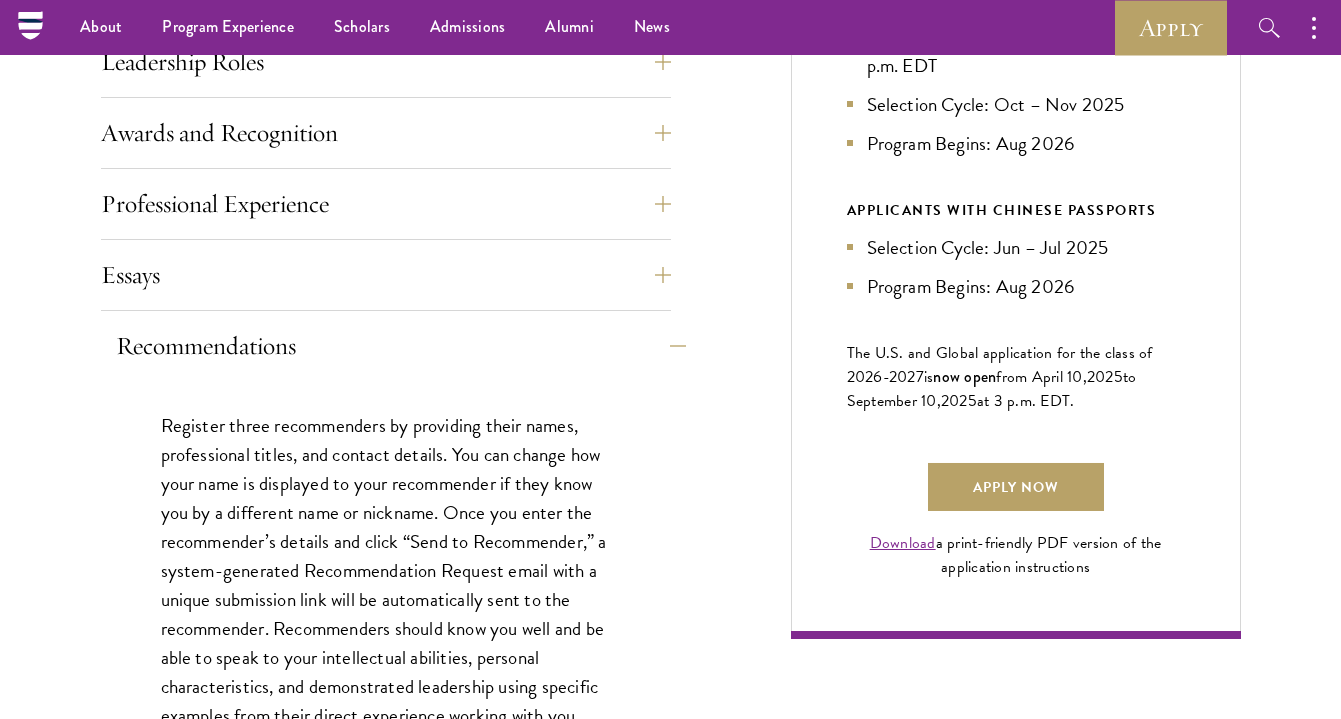 click on "Recommendations" at bounding box center [401, 346] 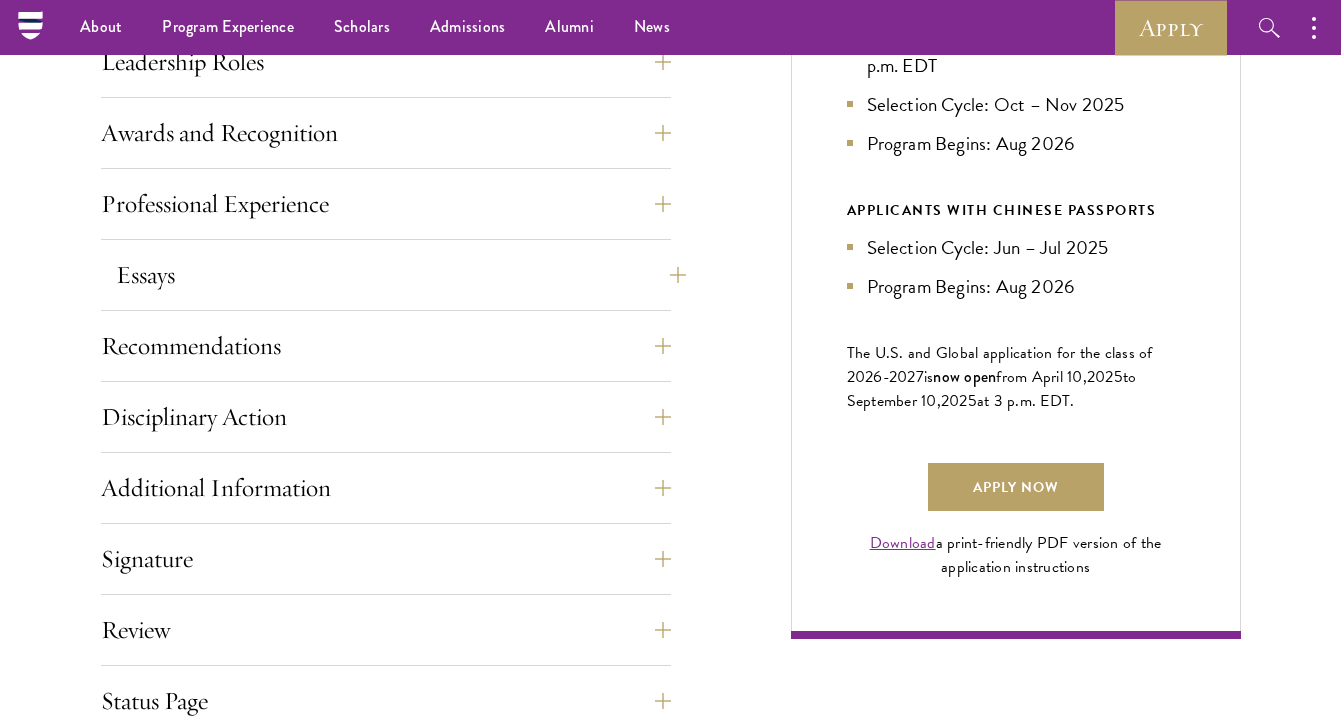 click on "Essays" at bounding box center (401, 275) 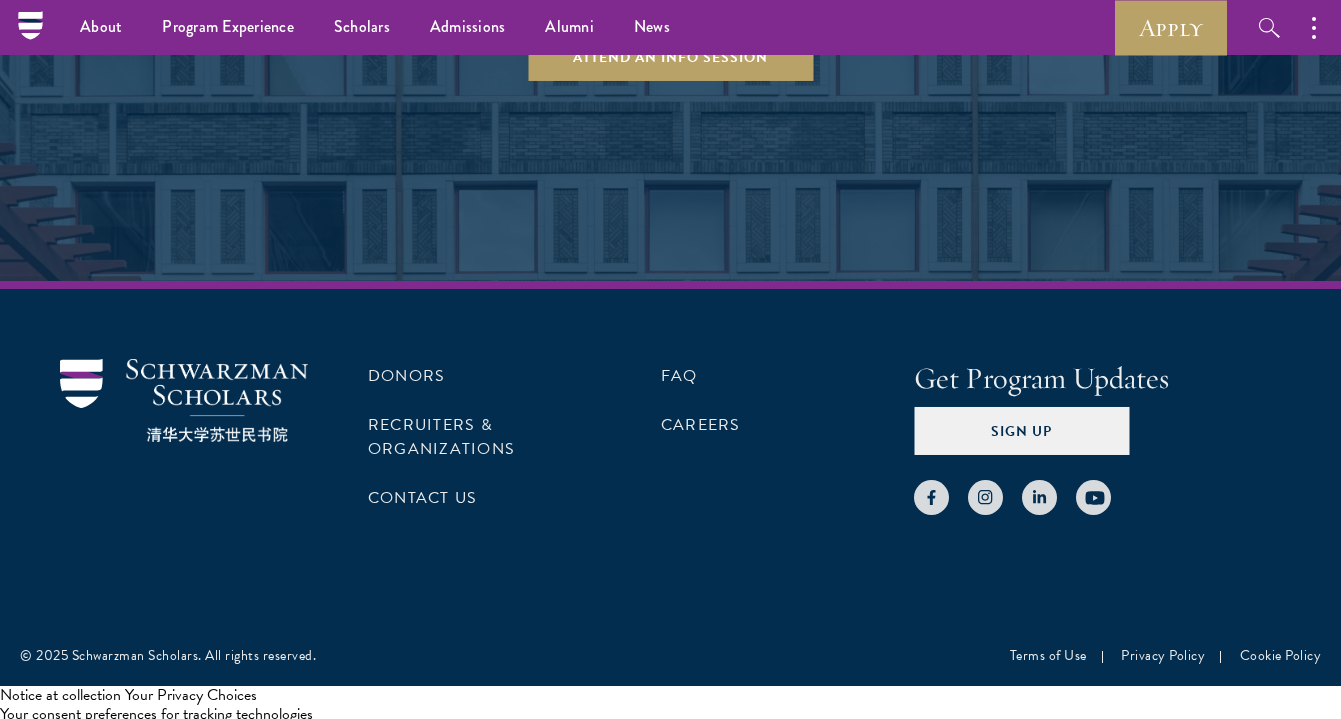 scroll, scrollTop: 4681, scrollLeft: 0, axis: vertical 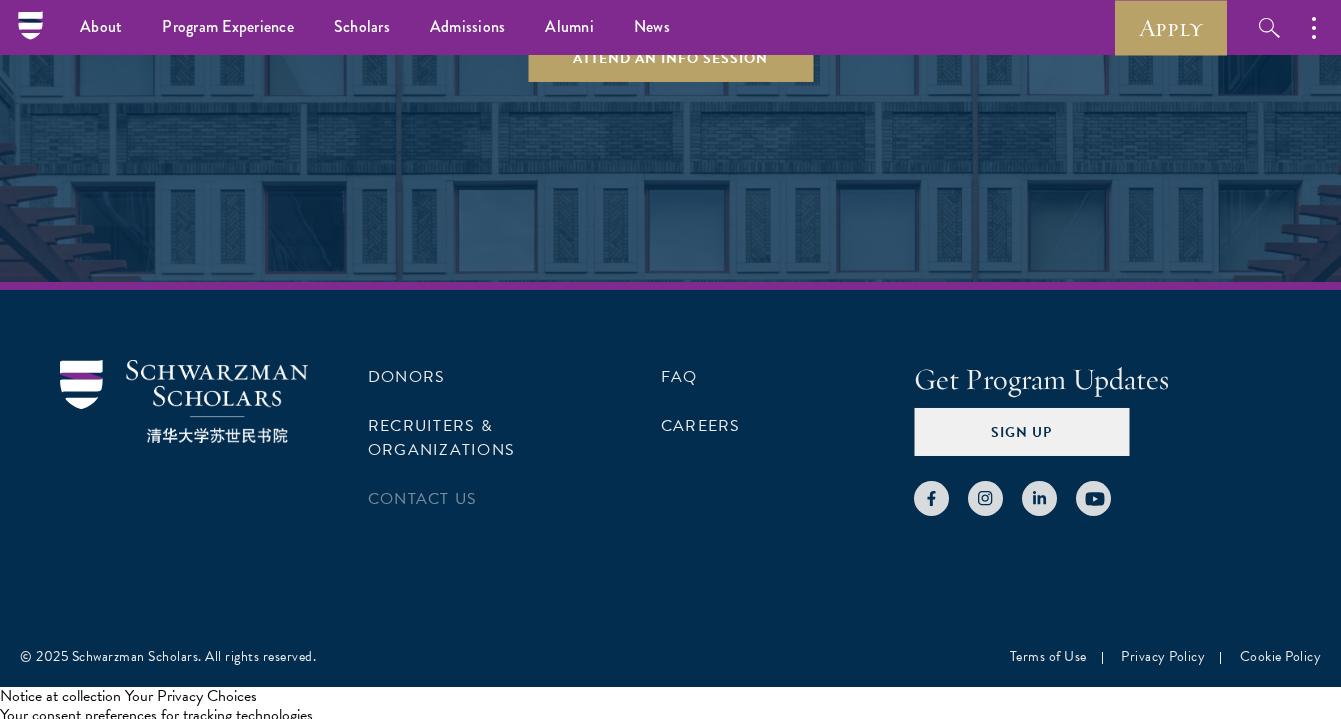 click on "Contact Us" at bounding box center [422, 499] 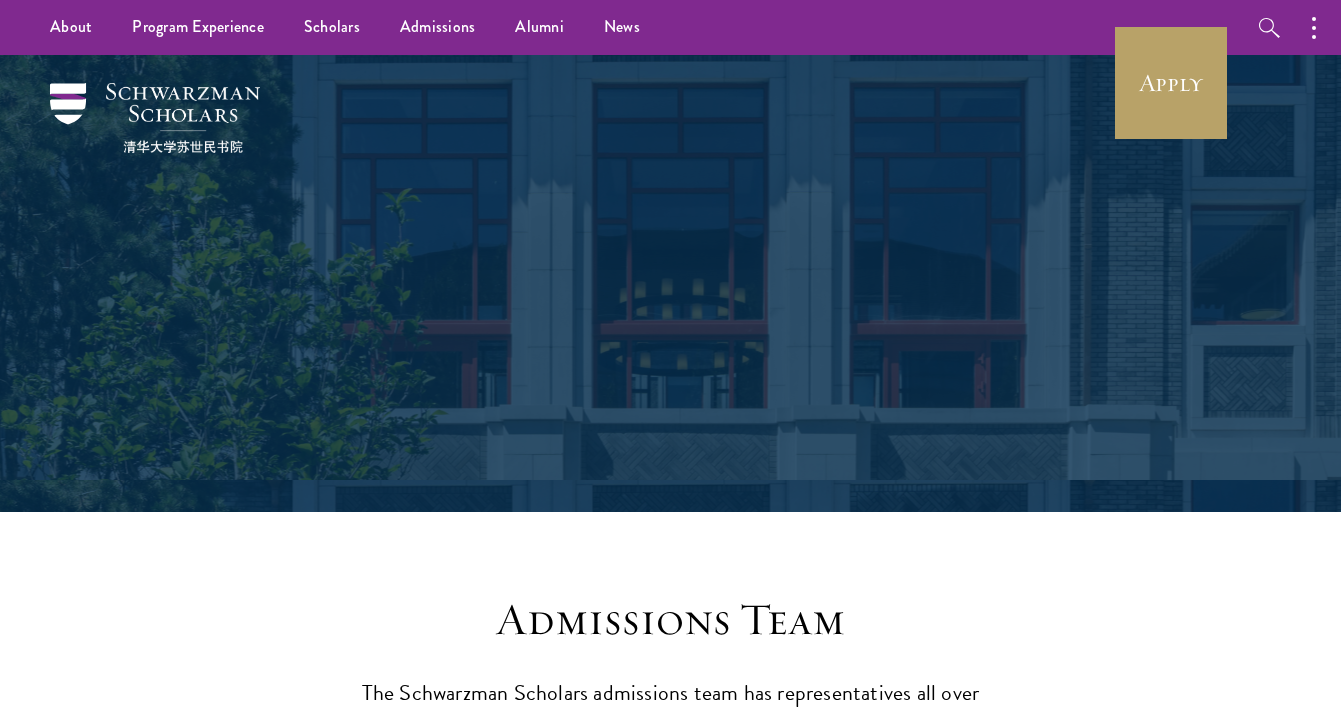 scroll, scrollTop: 0, scrollLeft: 0, axis: both 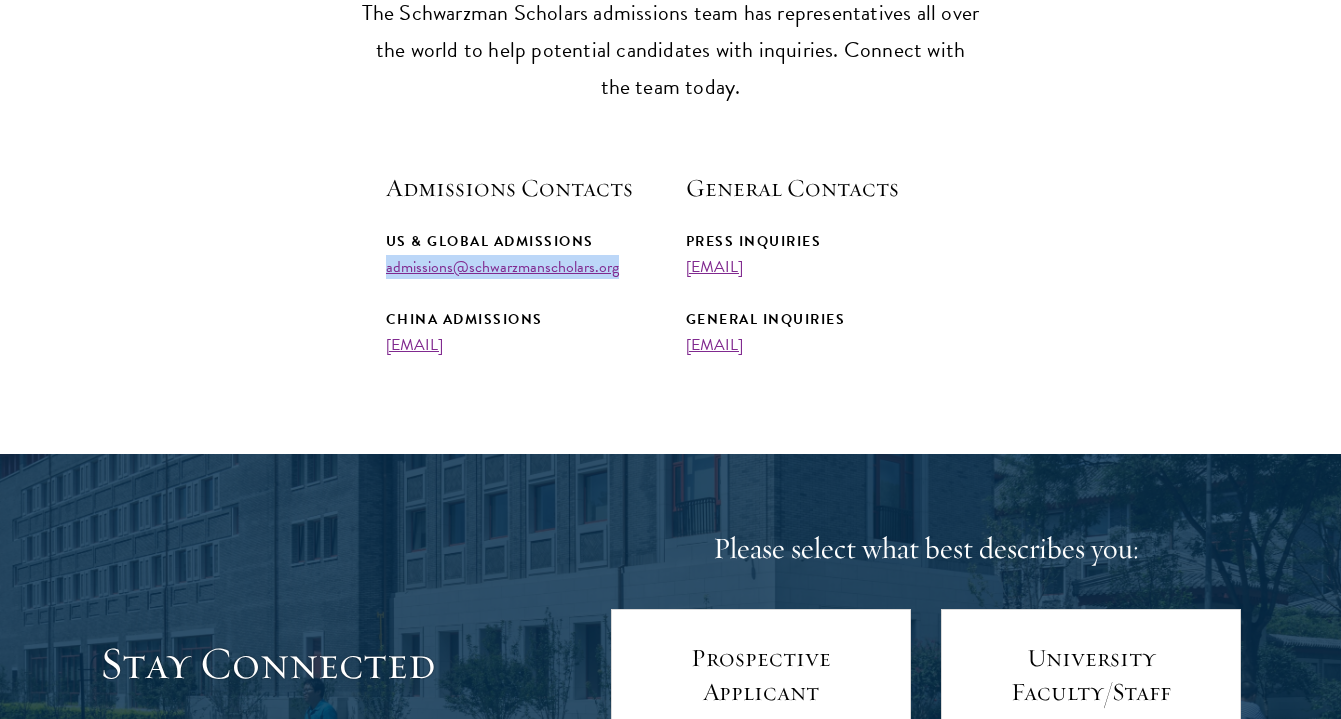 drag, startPoint x: 630, startPoint y: 265, endPoint x: 382, endPoint y: 268, distance: 248.01814 